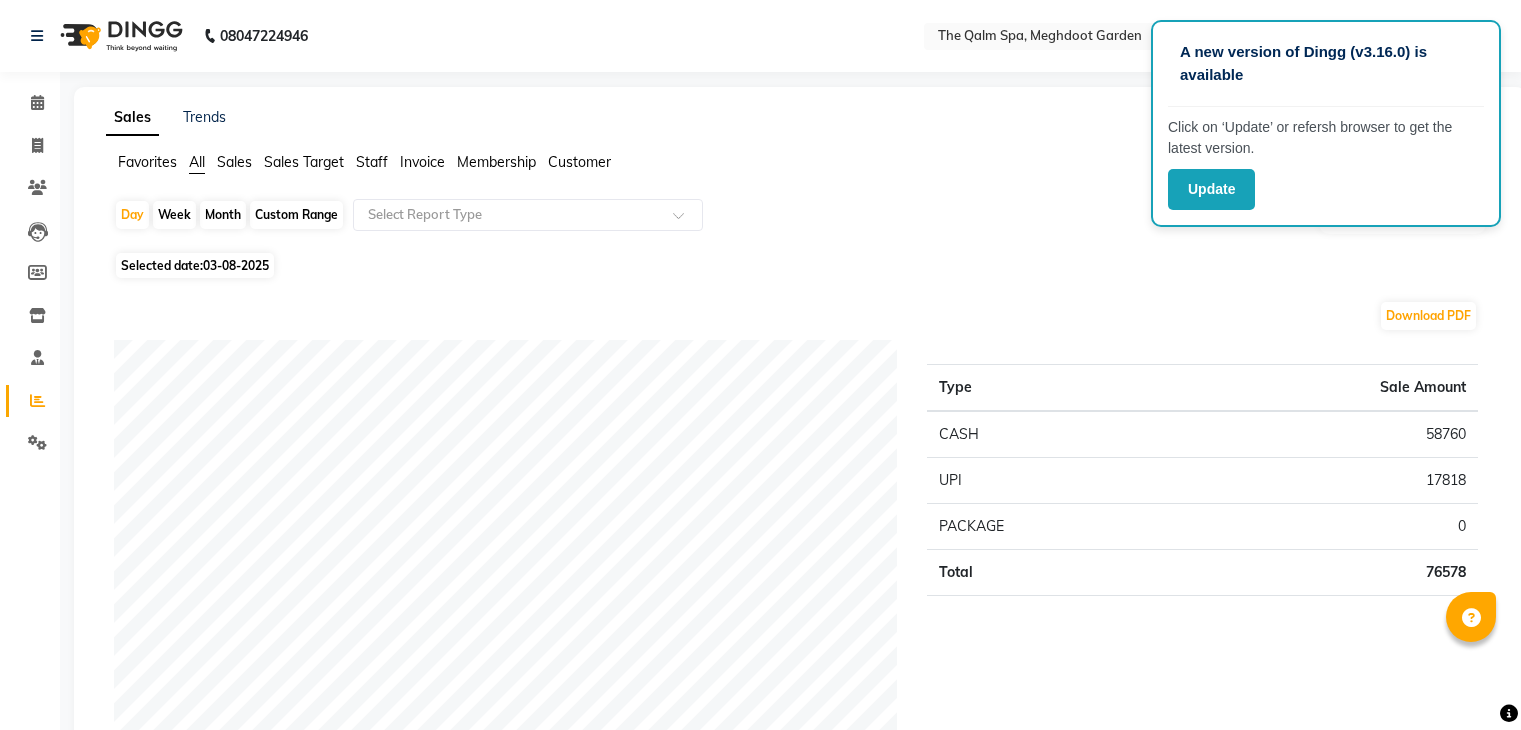 scroll, scrollTop: 0, scrollLeft: 0, axis: both 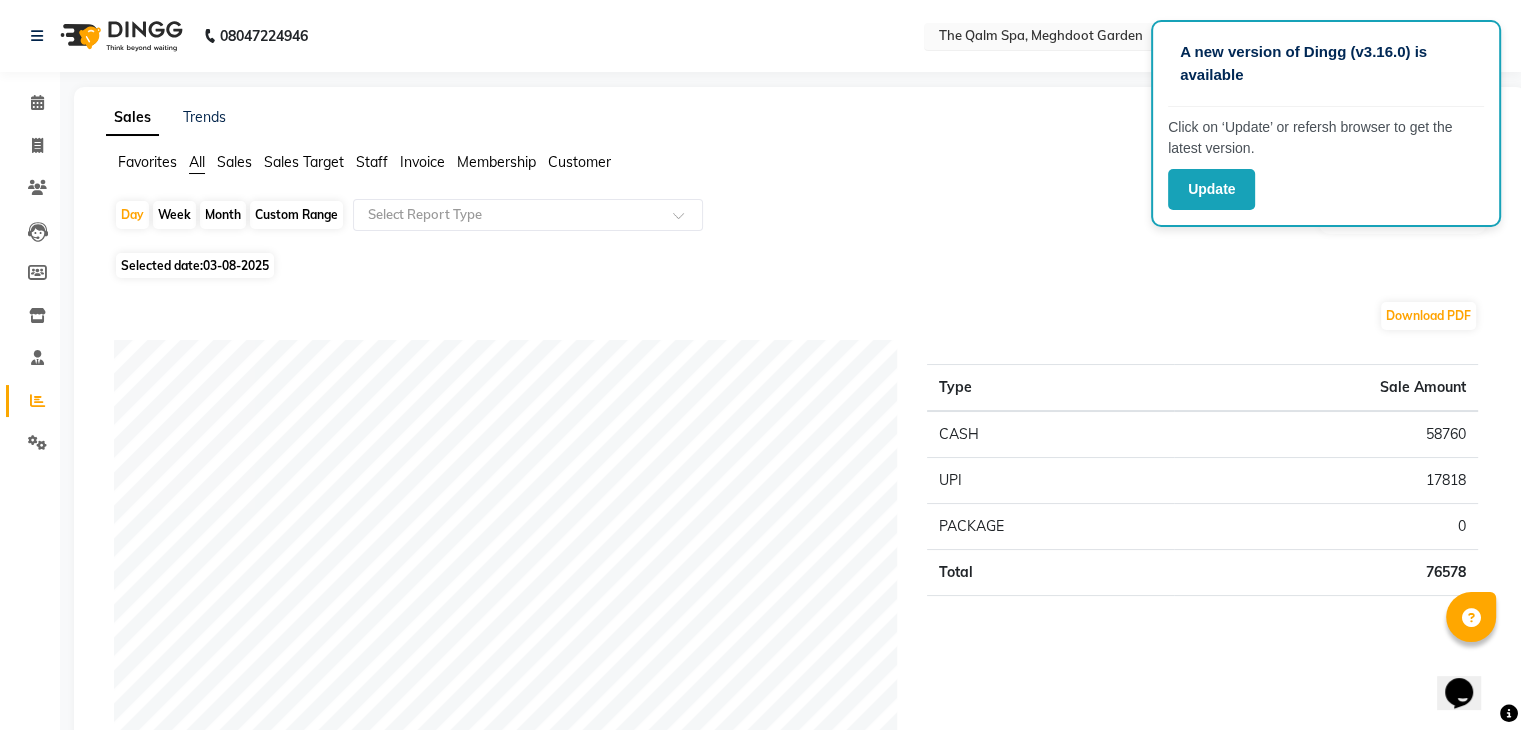 click at bounding box center (1079, 38) 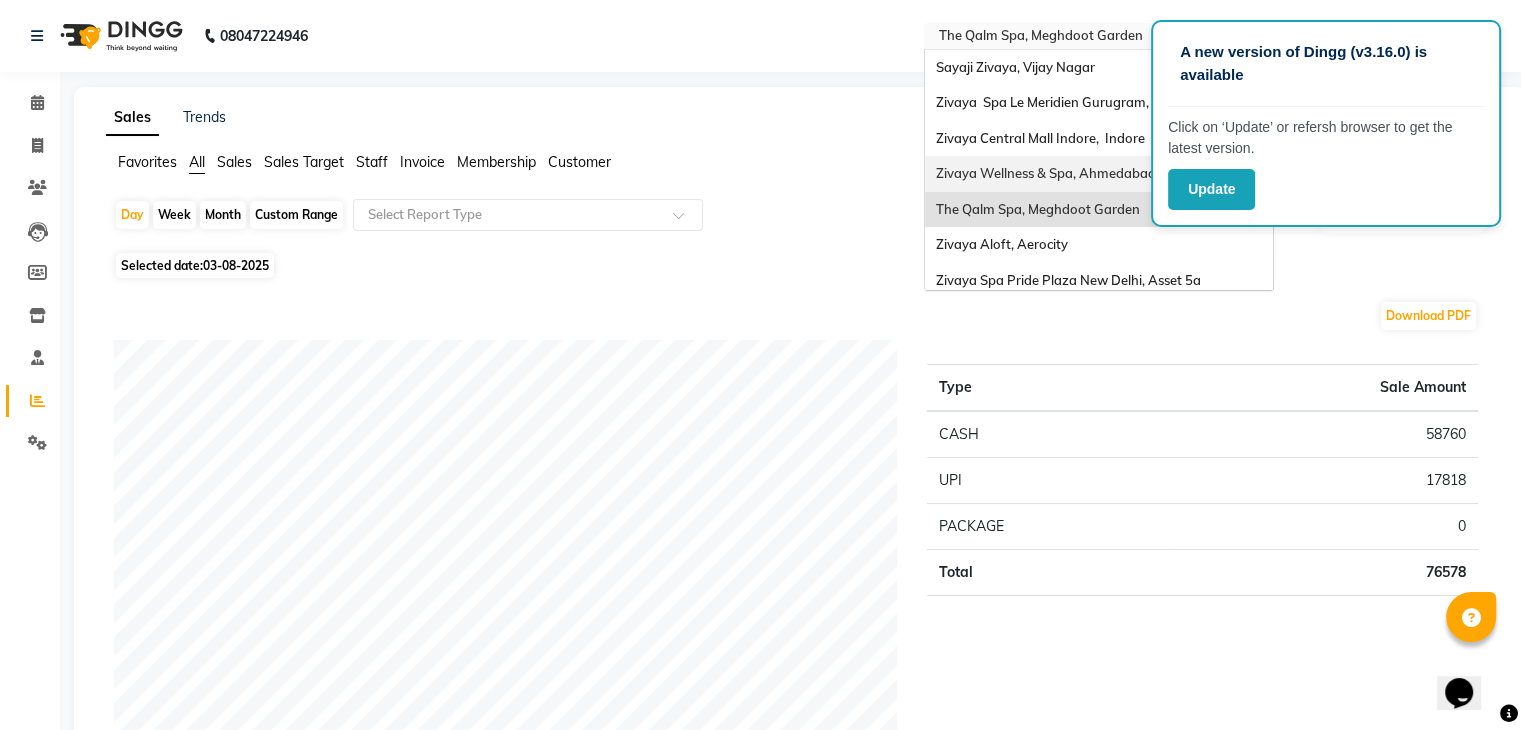 click on "Zivaya Wellness & Spa, Ahmedabad Airport" at bounding box center (1069, 173) 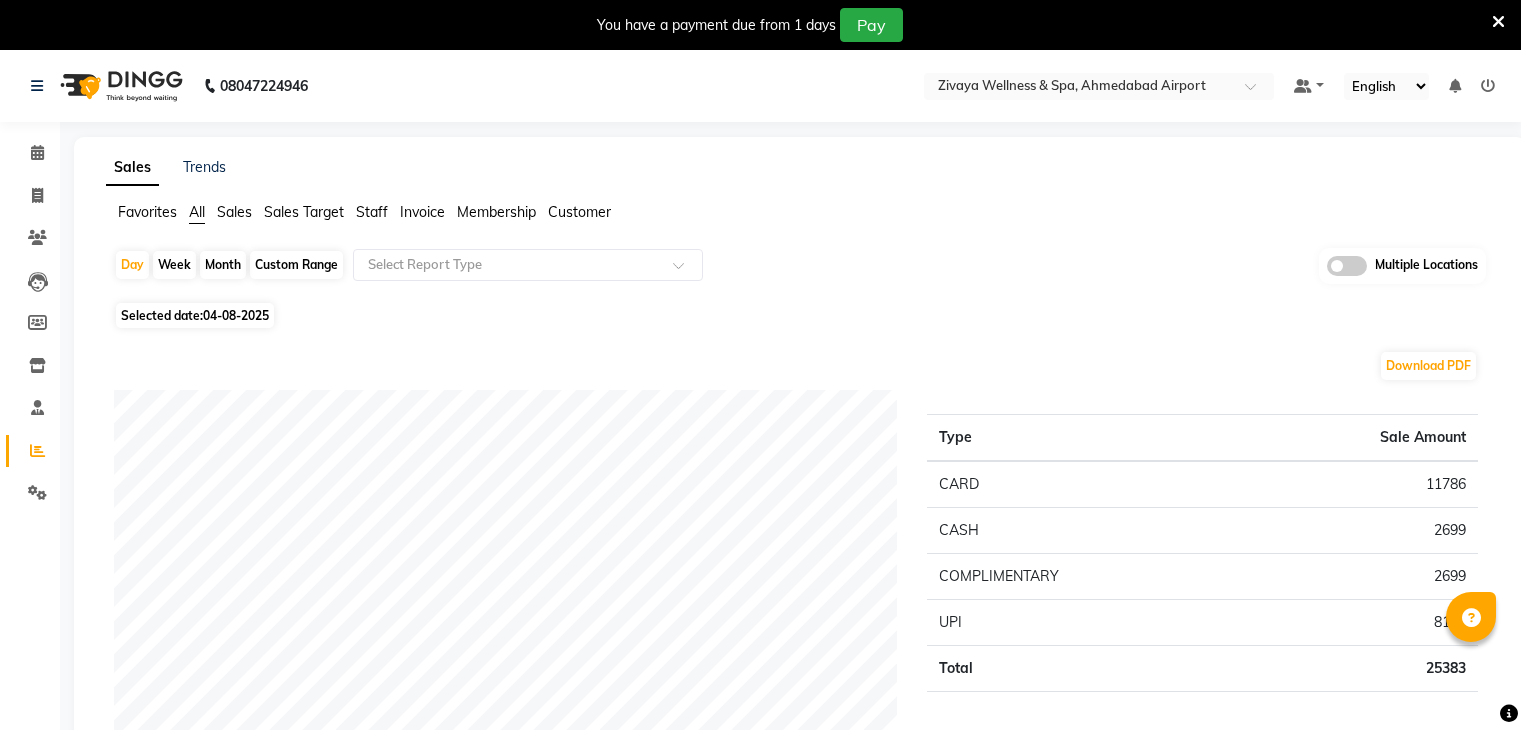 scroll, scrollTop: 0, scrollLeft: 0, axis: both 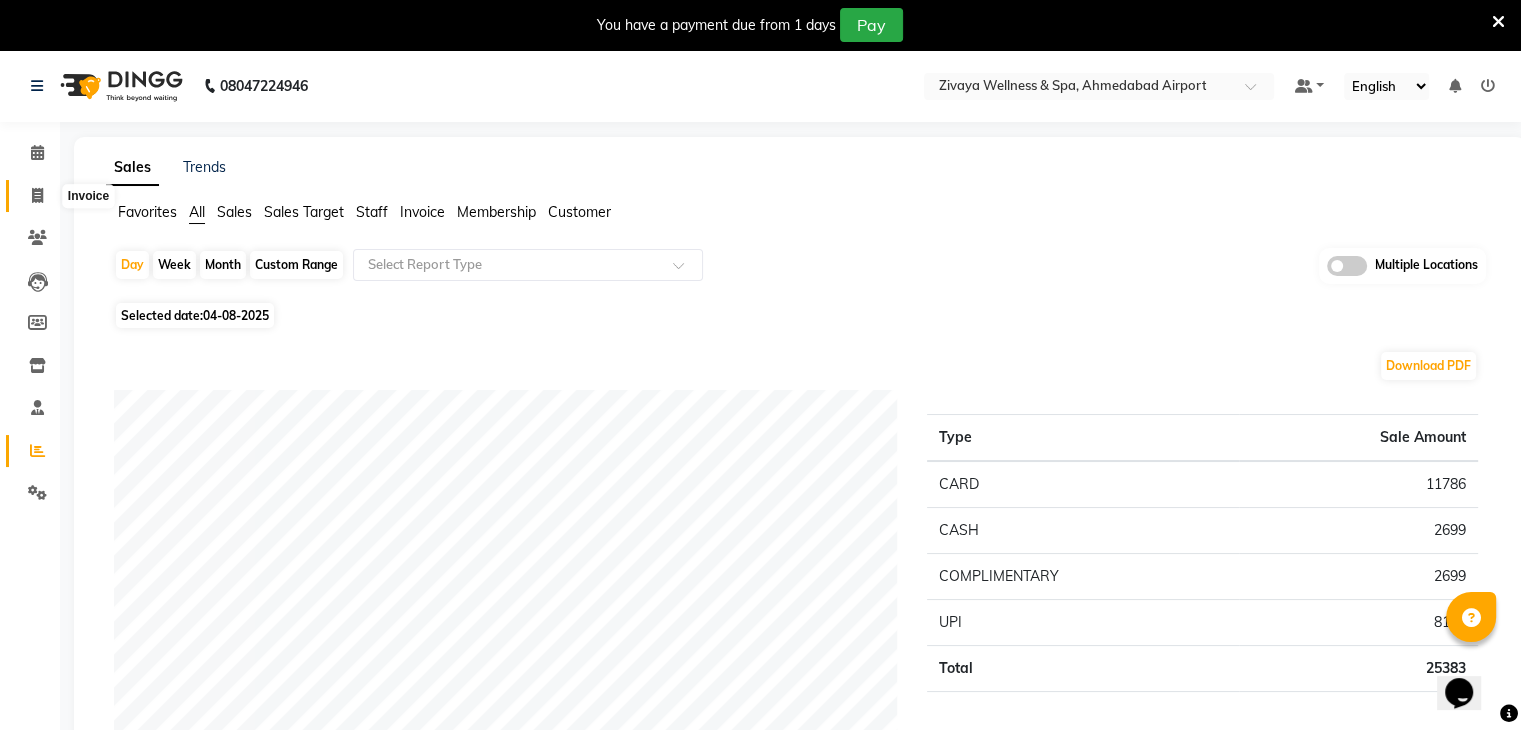 click 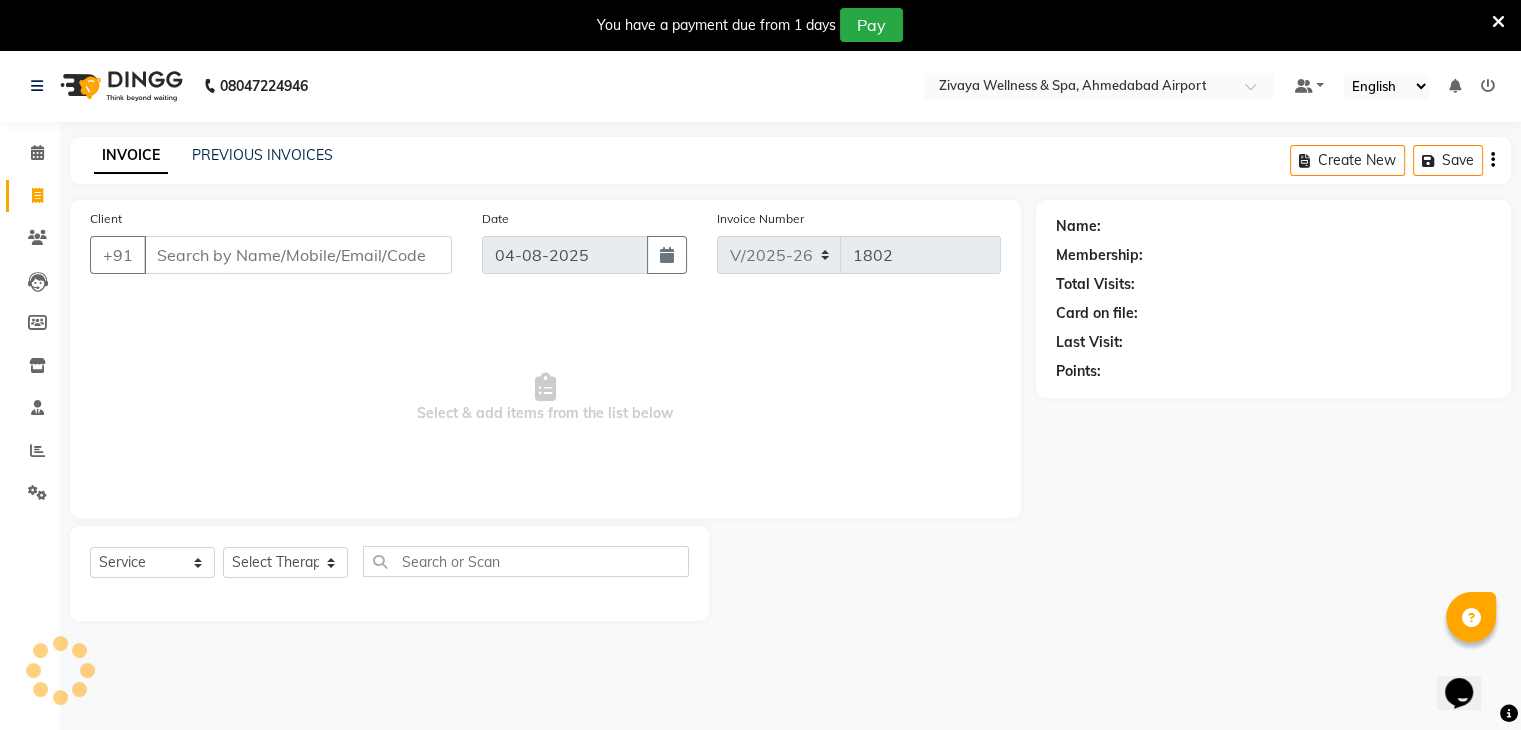 scroll, scrollTop: 50, scrollLeft: 0, axis: vertical 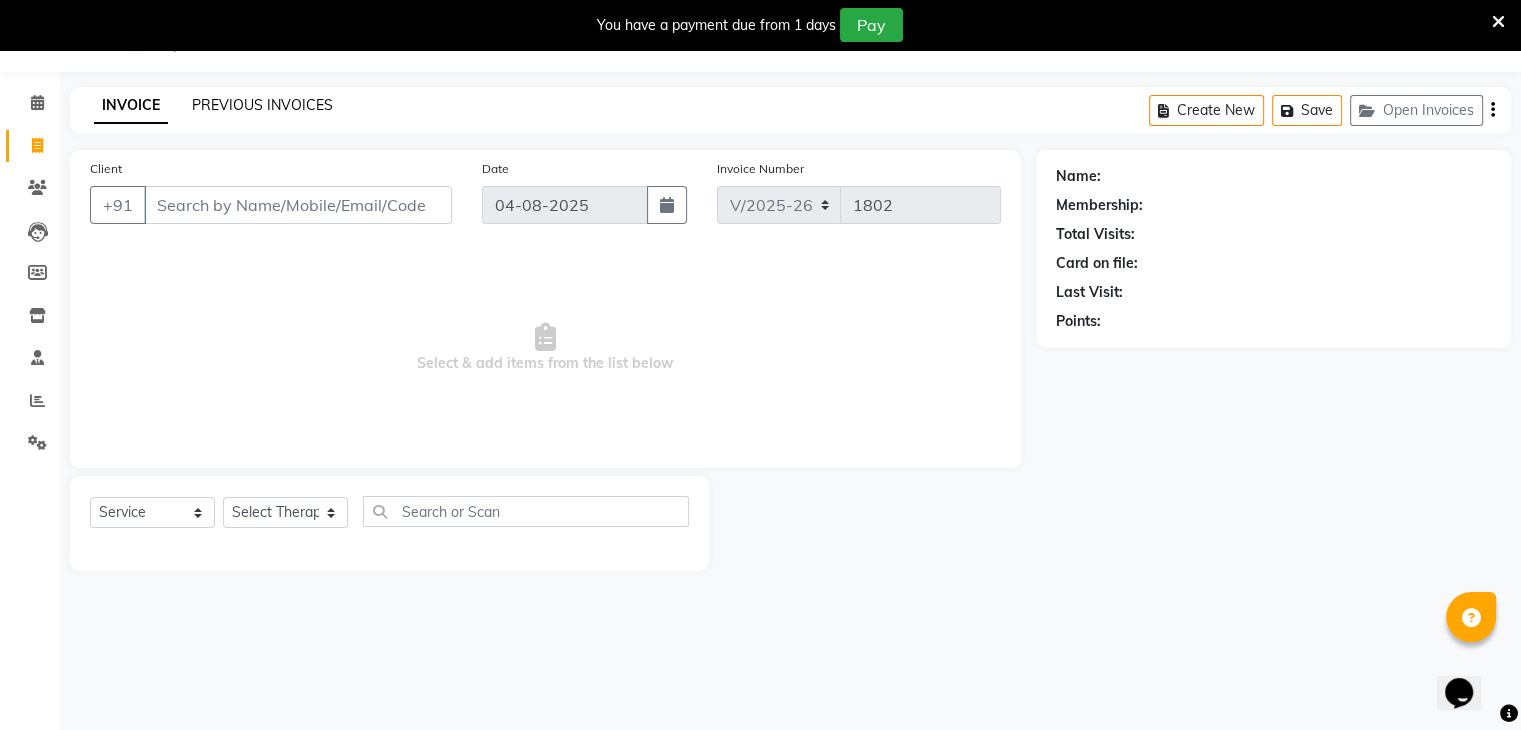 click on "PREVIOUS INVOICES" 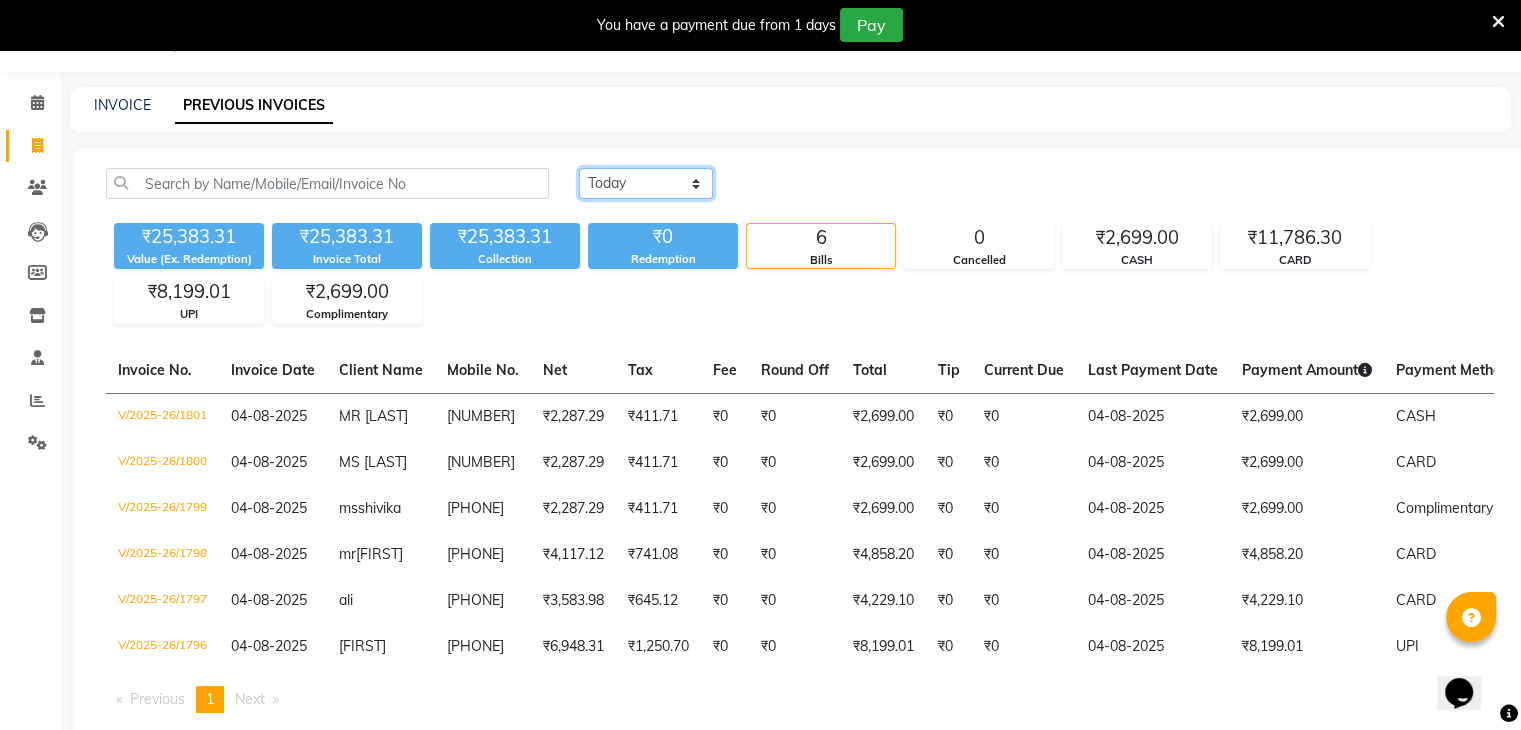 click on "Today Yesterday Custom Range" 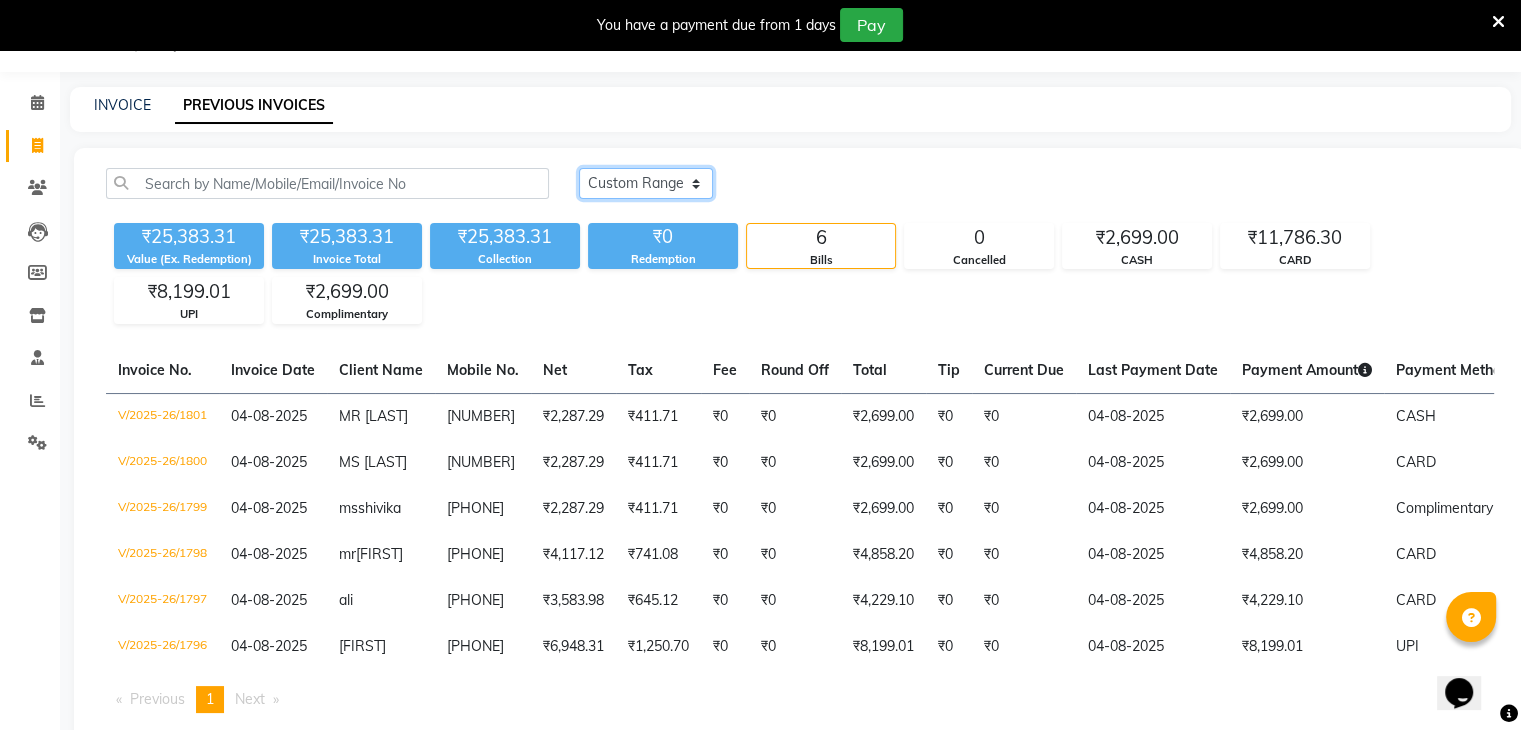 click on "Today Yesterday Custom Range" 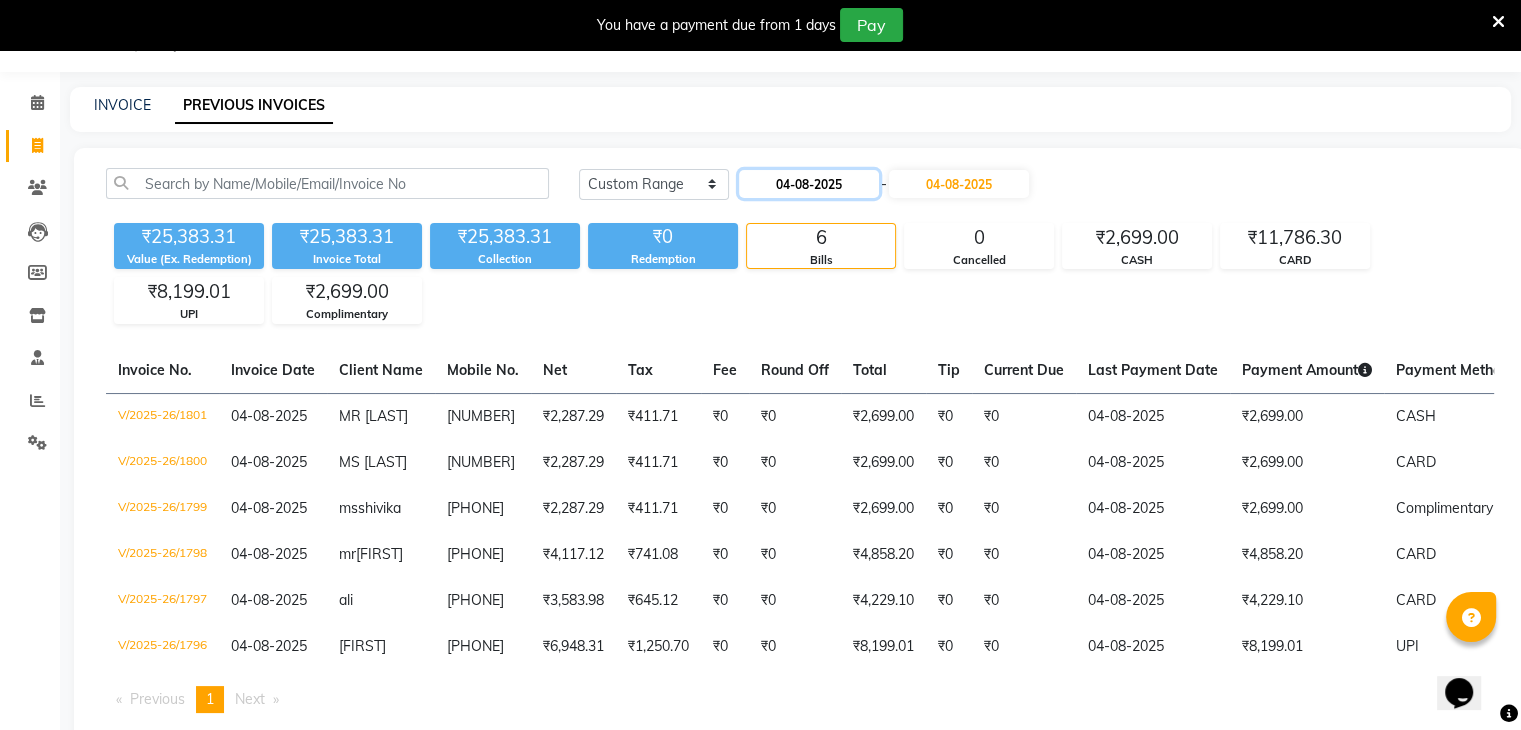 click on "04-08-2025" 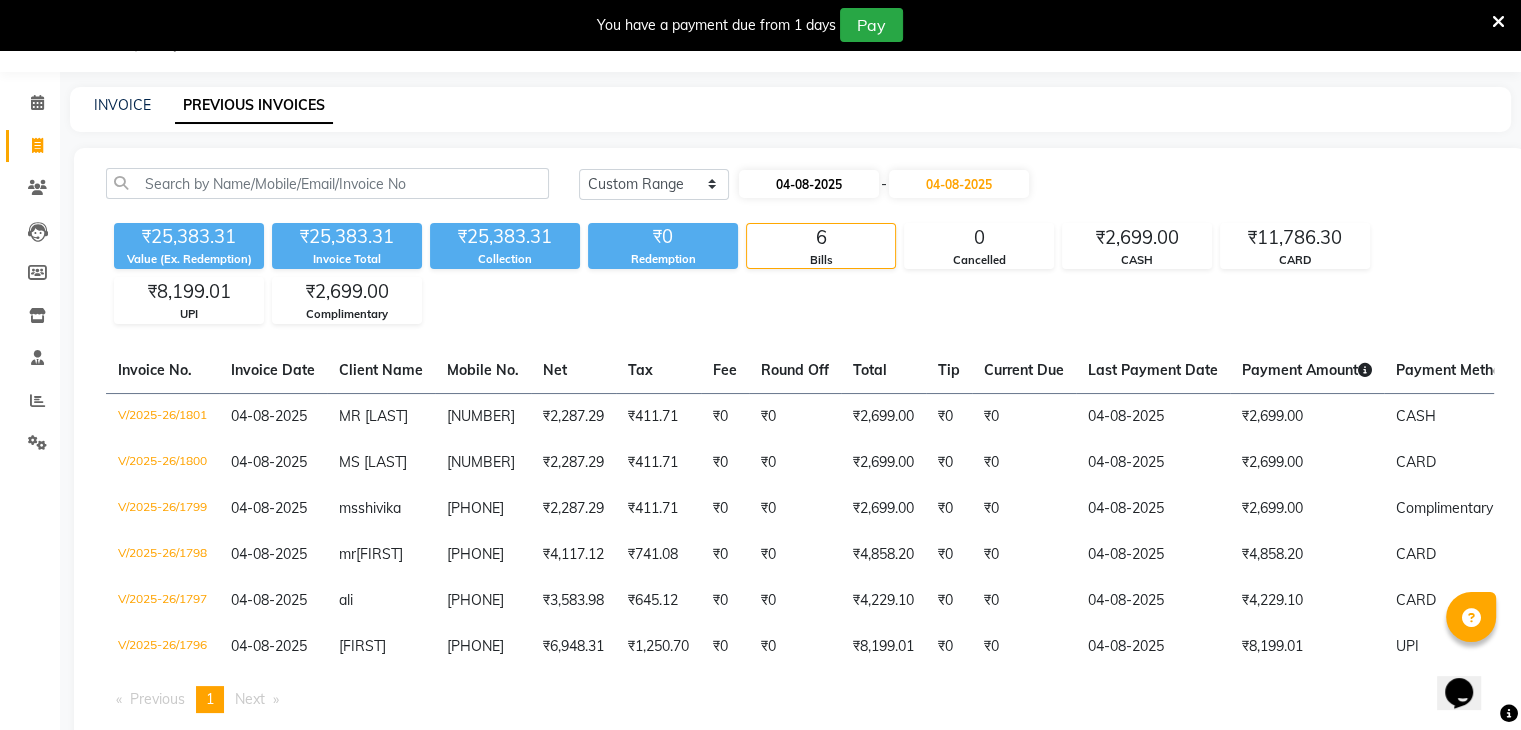 select on "8" 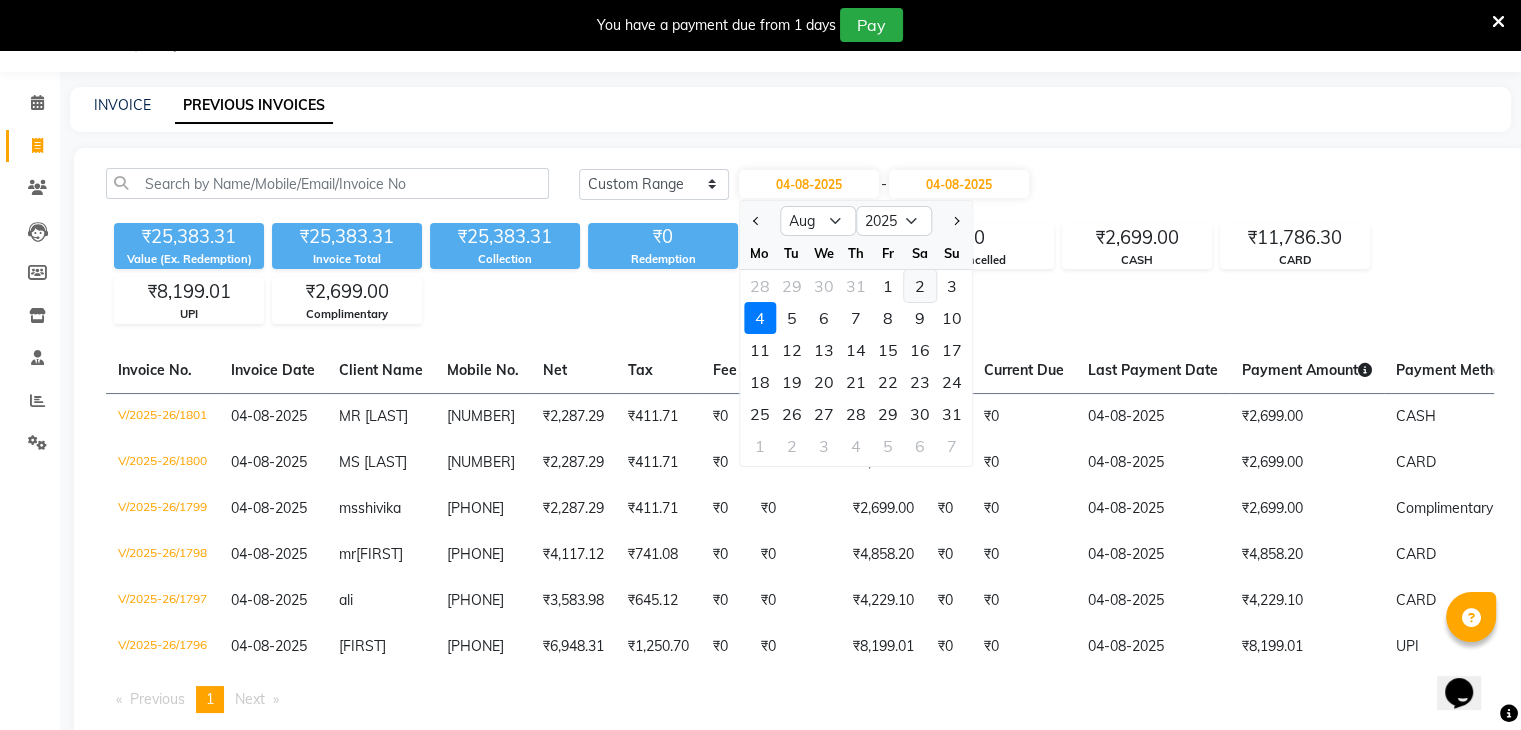 click on "2" 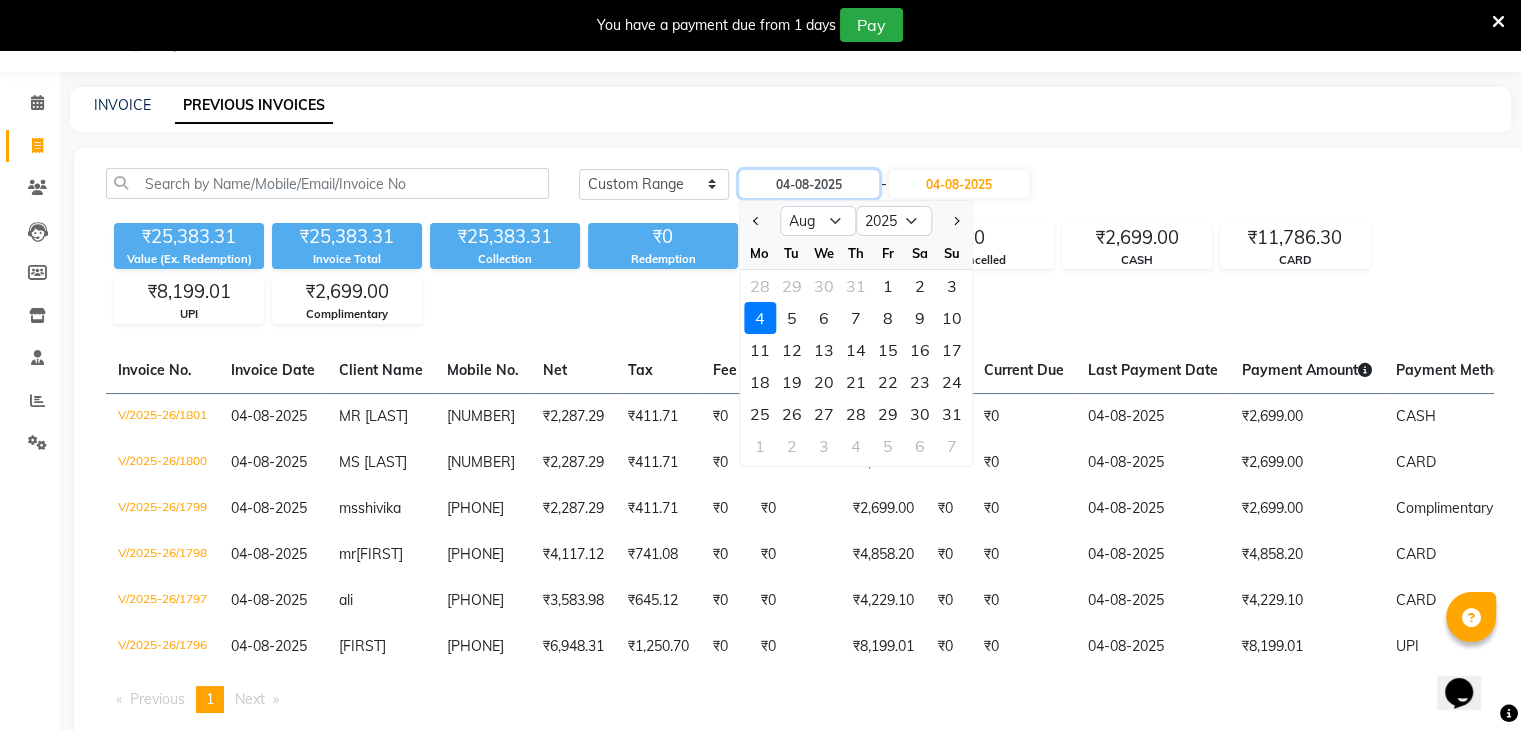 type on "02-08-2025" 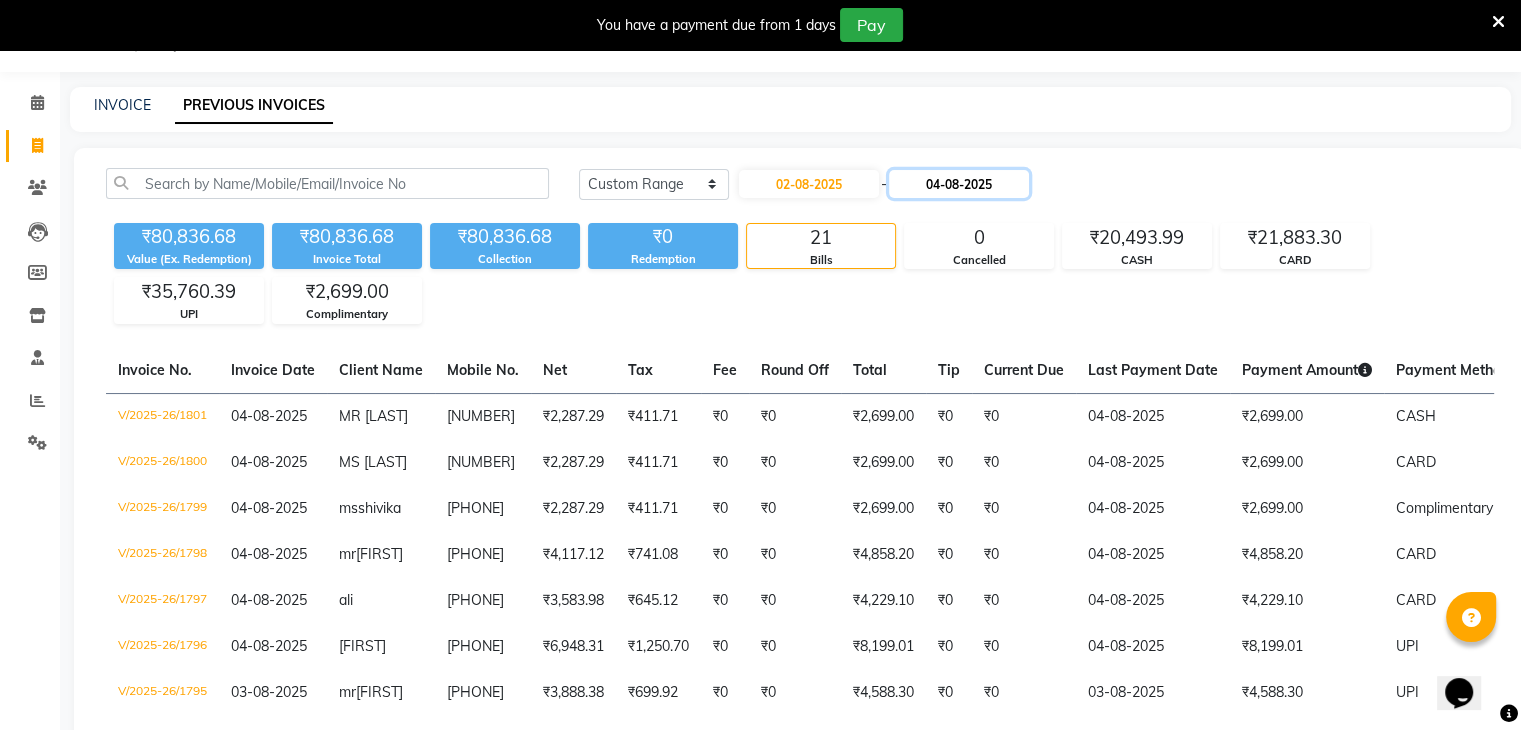 click on "04-08-2025" 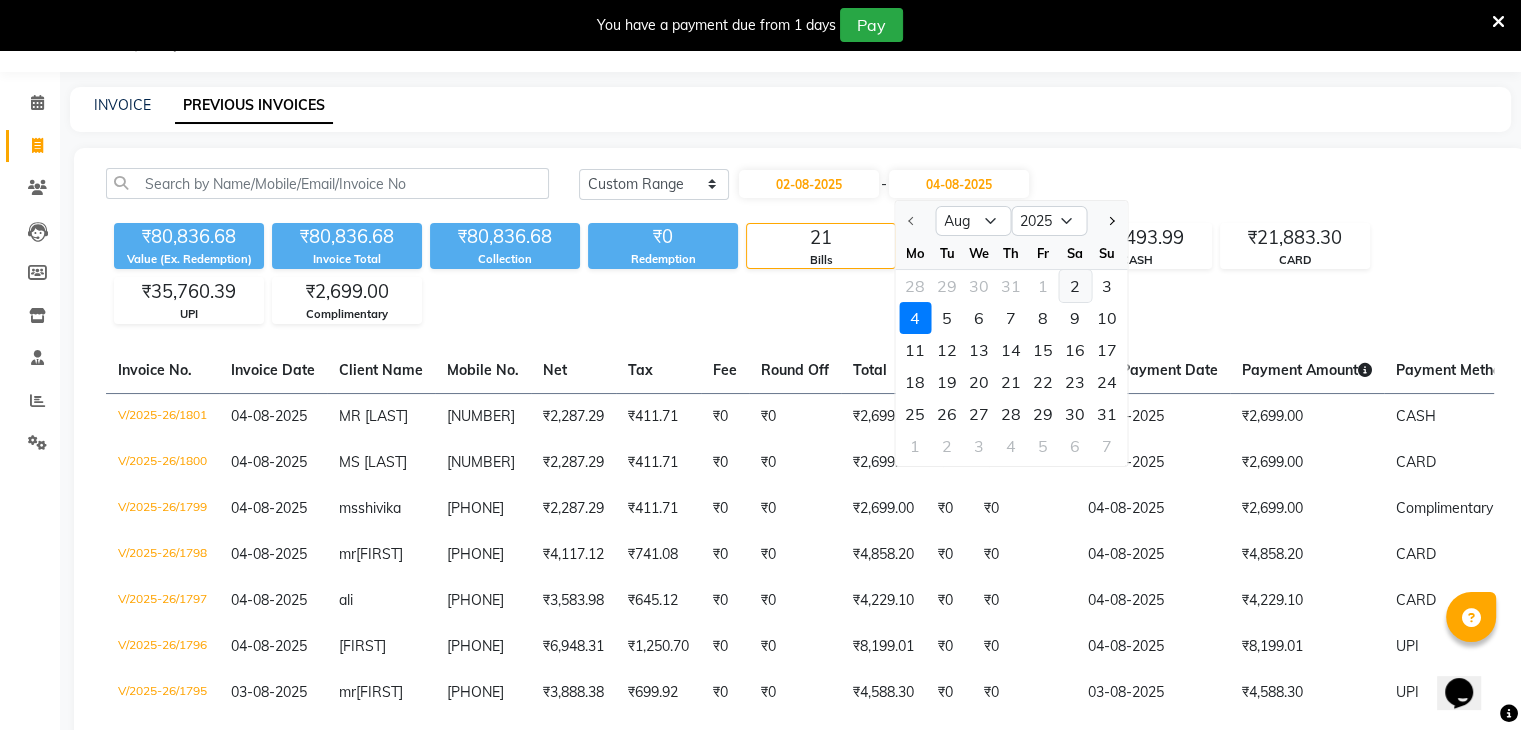 click on "2" 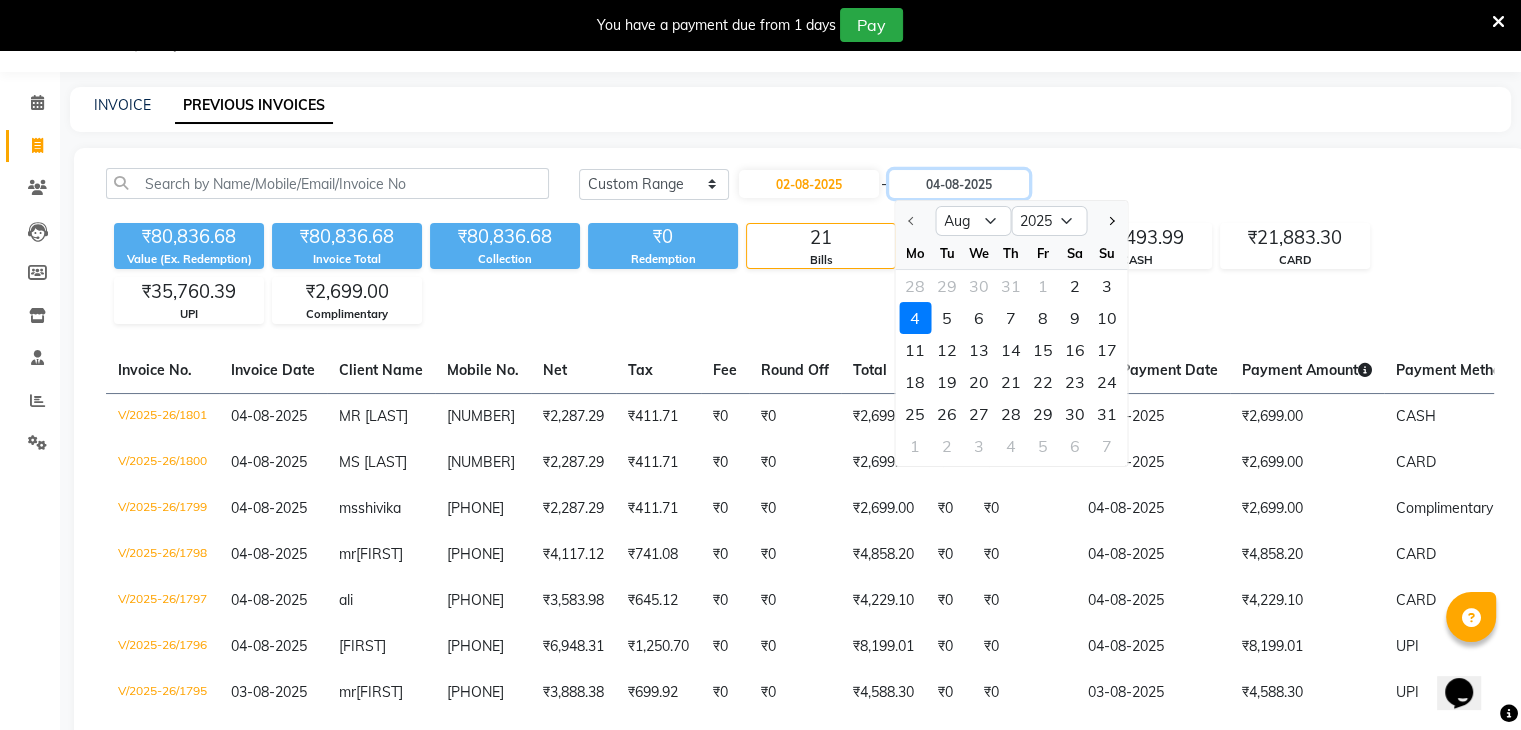 type on "02-08-2025" 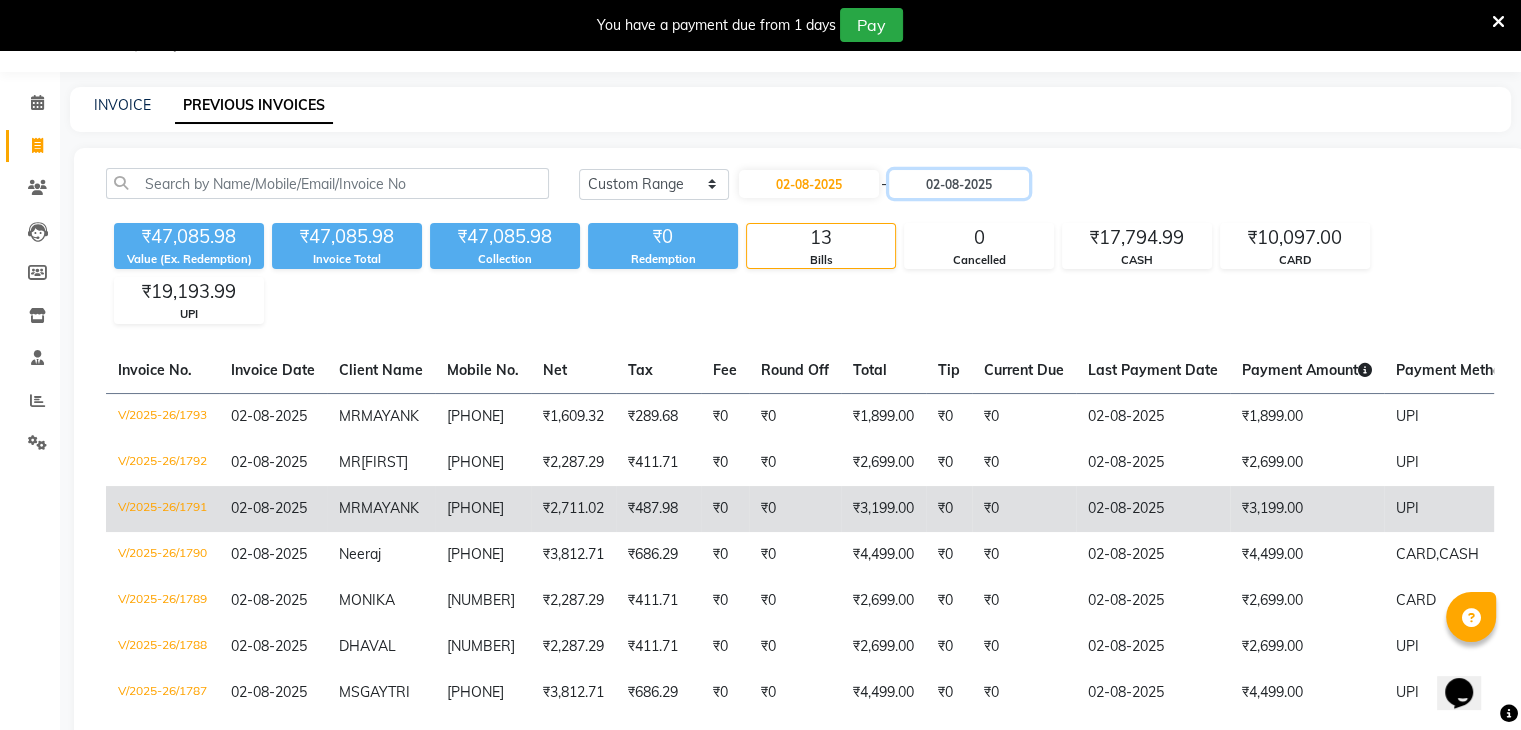 scroll, scrollTop: 250, scrollLeft: 0, axis: vertical 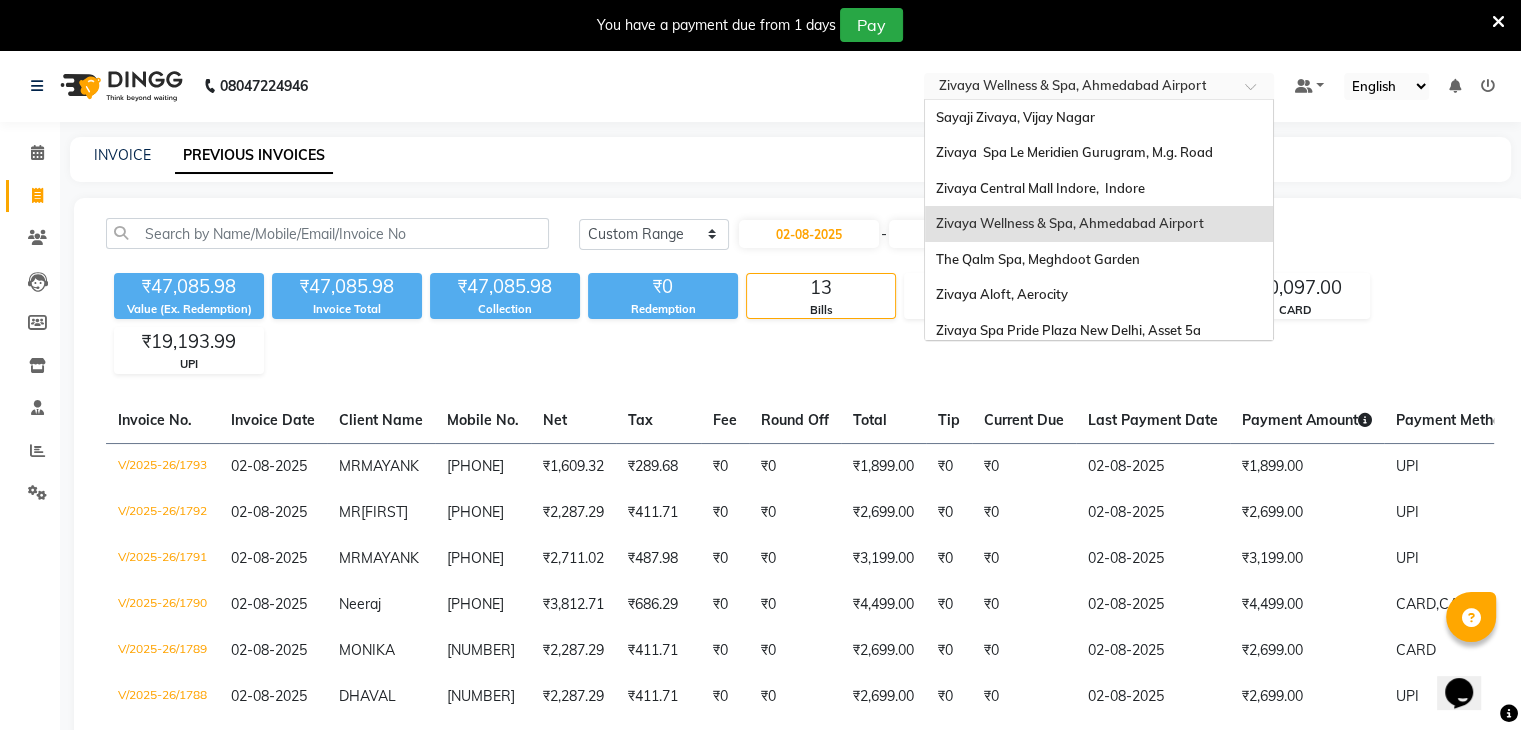 click on "Select Location ×  Zivaya Wellness & Spa, Ahmedabad Airport" at bounding box center (1099, 86) 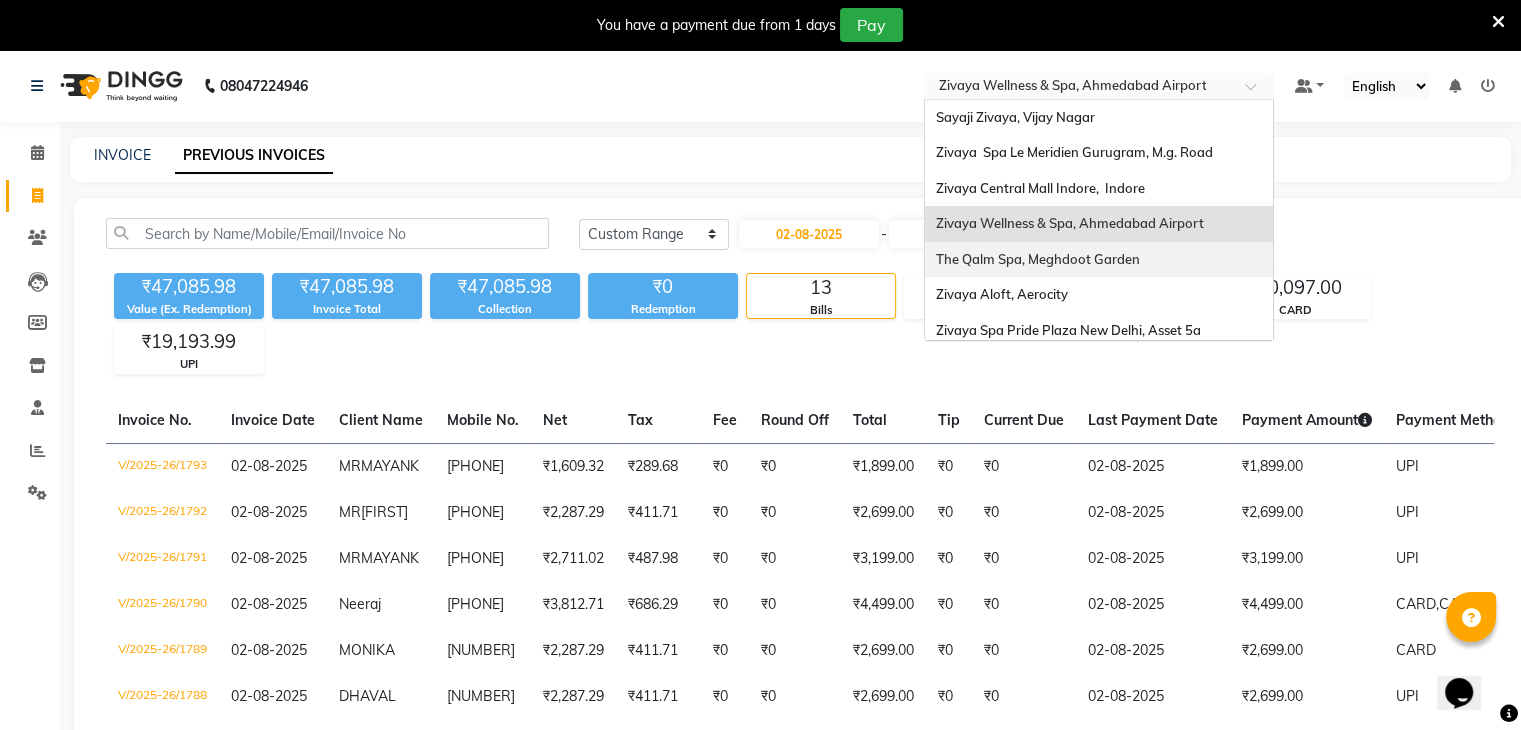 click on "The Qalm Spa, Meghdoot Garden" at bounding box center (1037, 259) 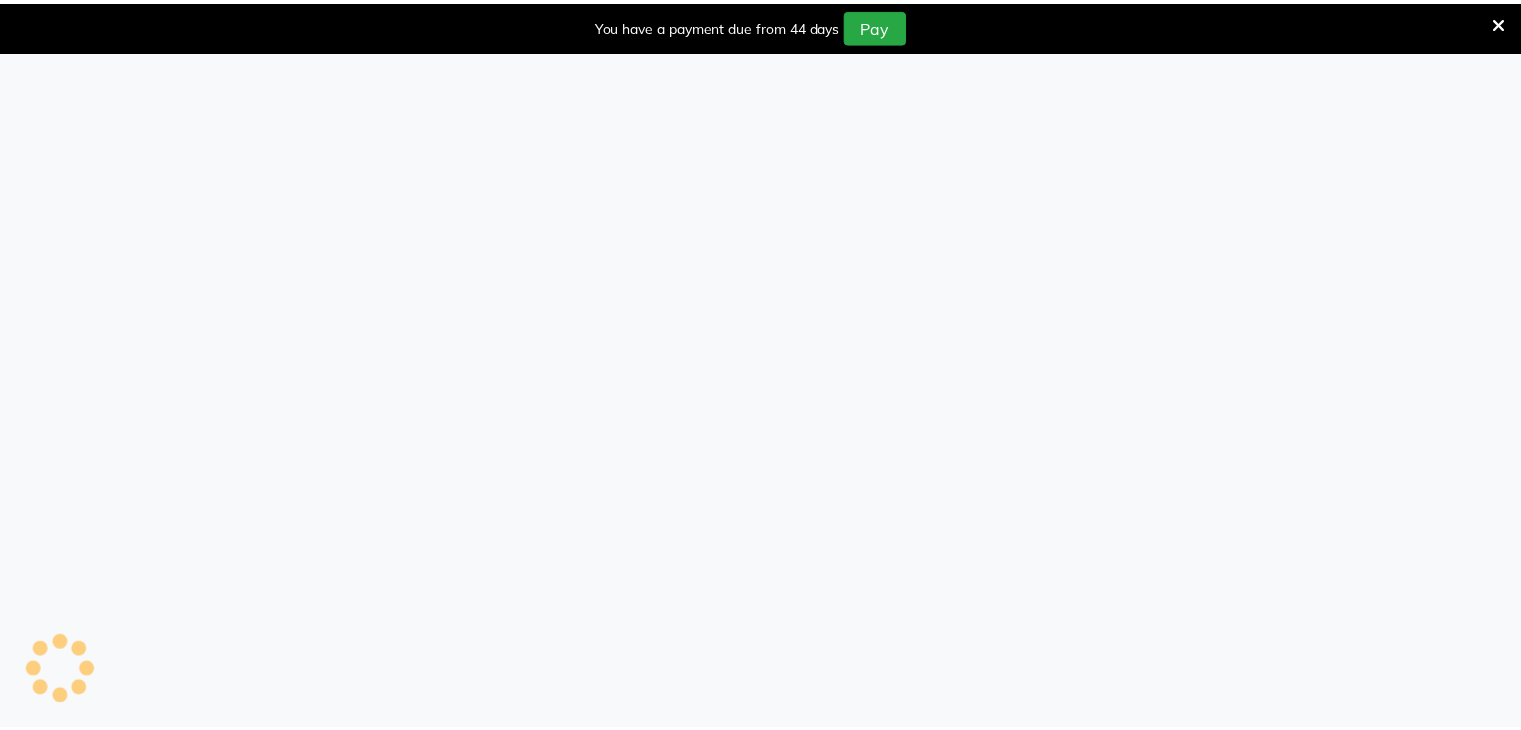 scroll, scrollTop: 0, scrollLeft: 0, axis: both 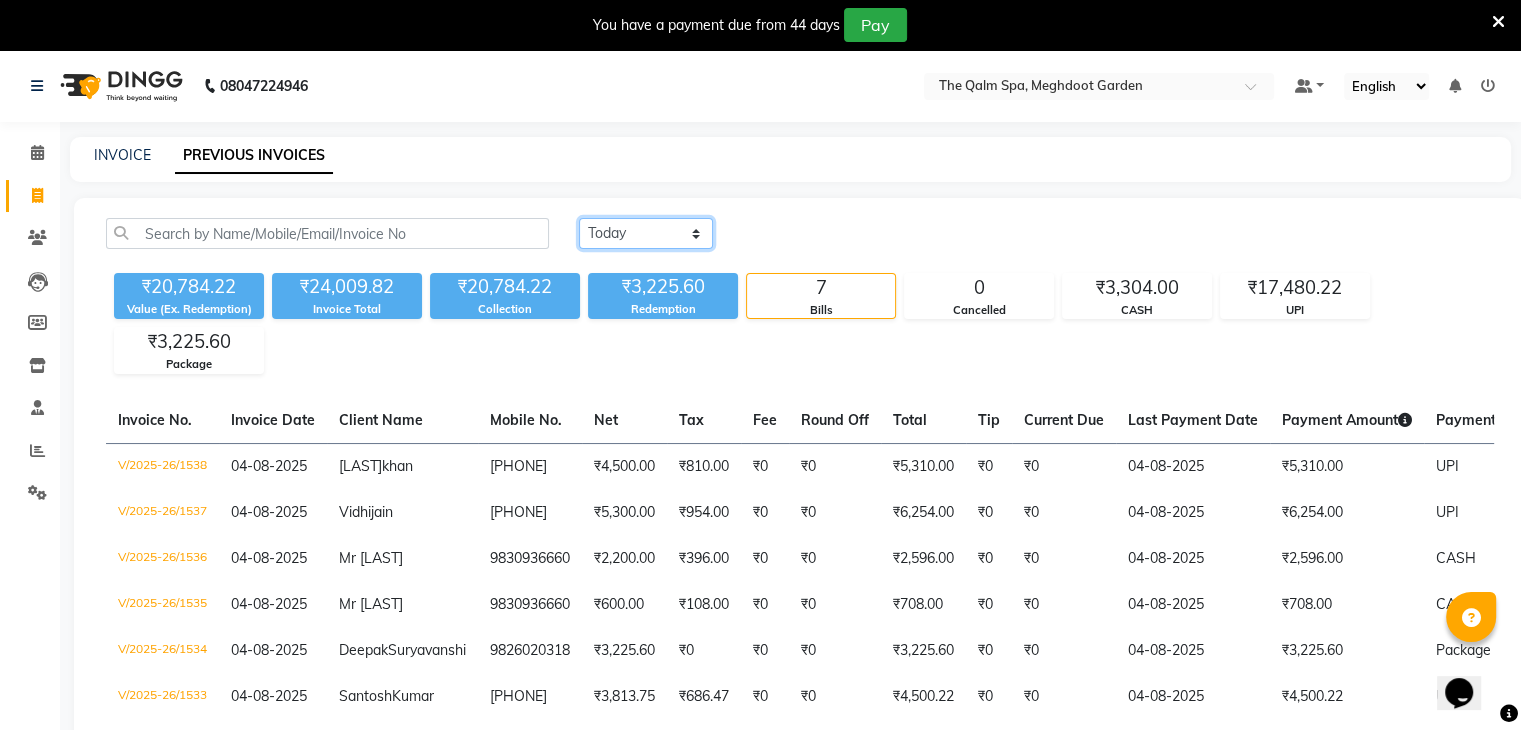 click on "Today Yesterday Custom Range" 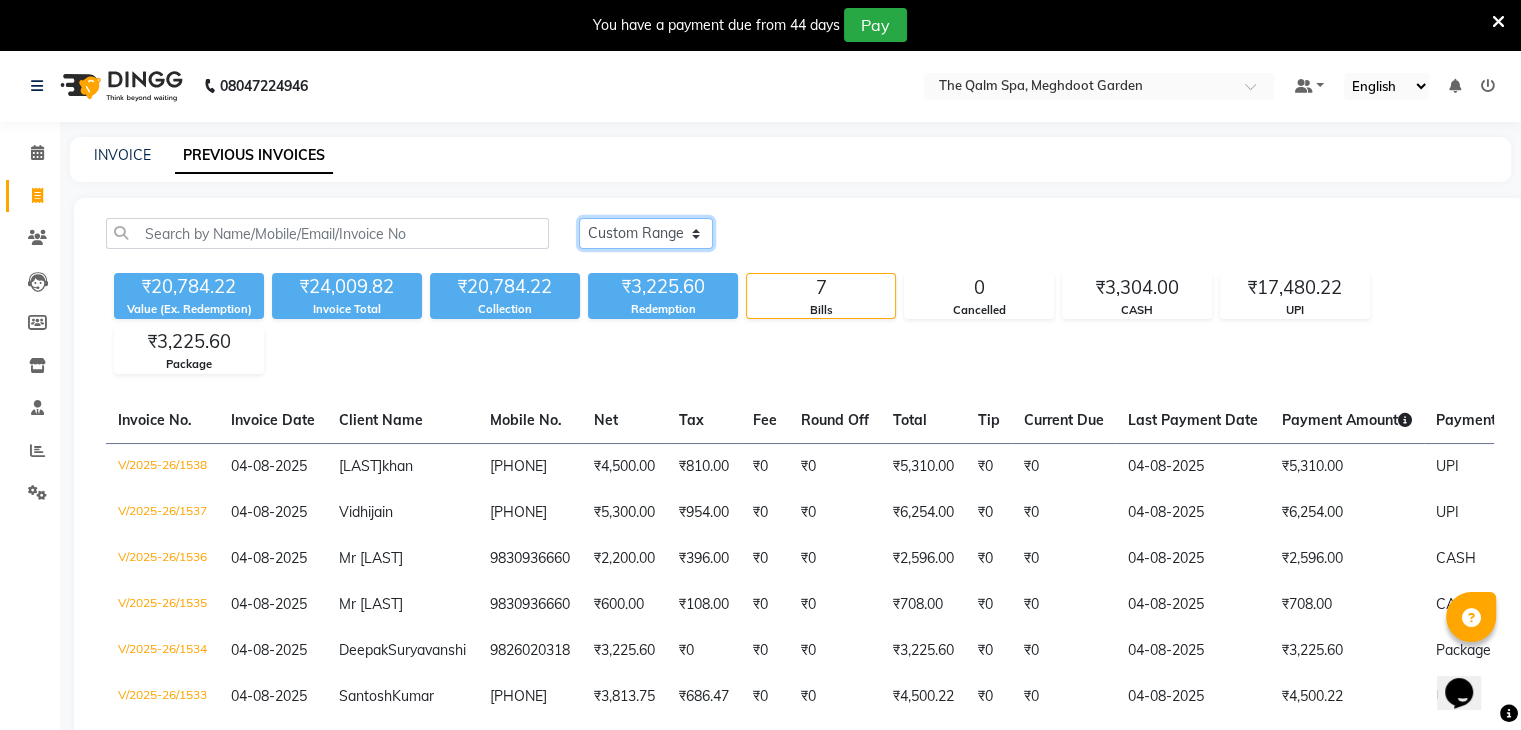 click on "Today Yesterday Custom Range" 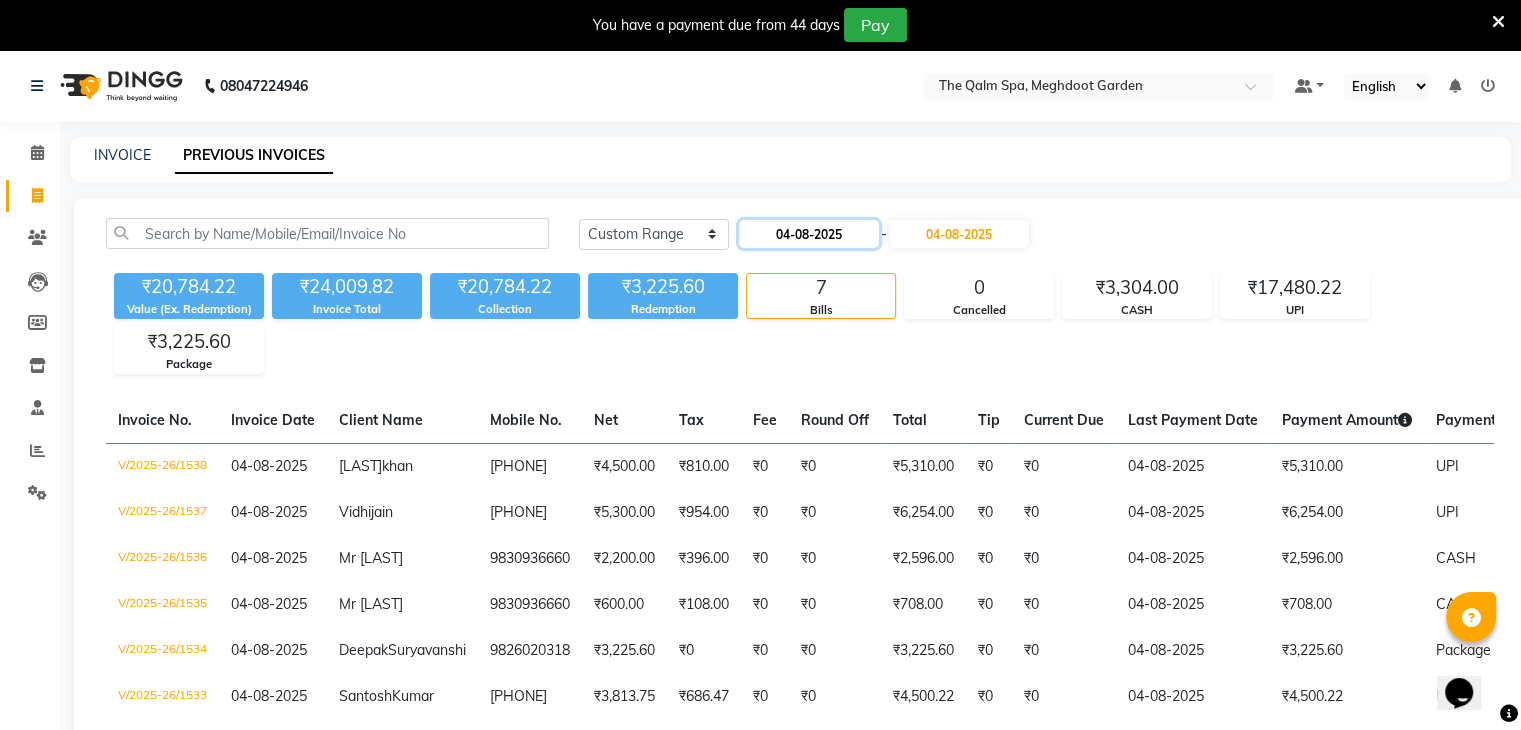 click on "04-08-2025" 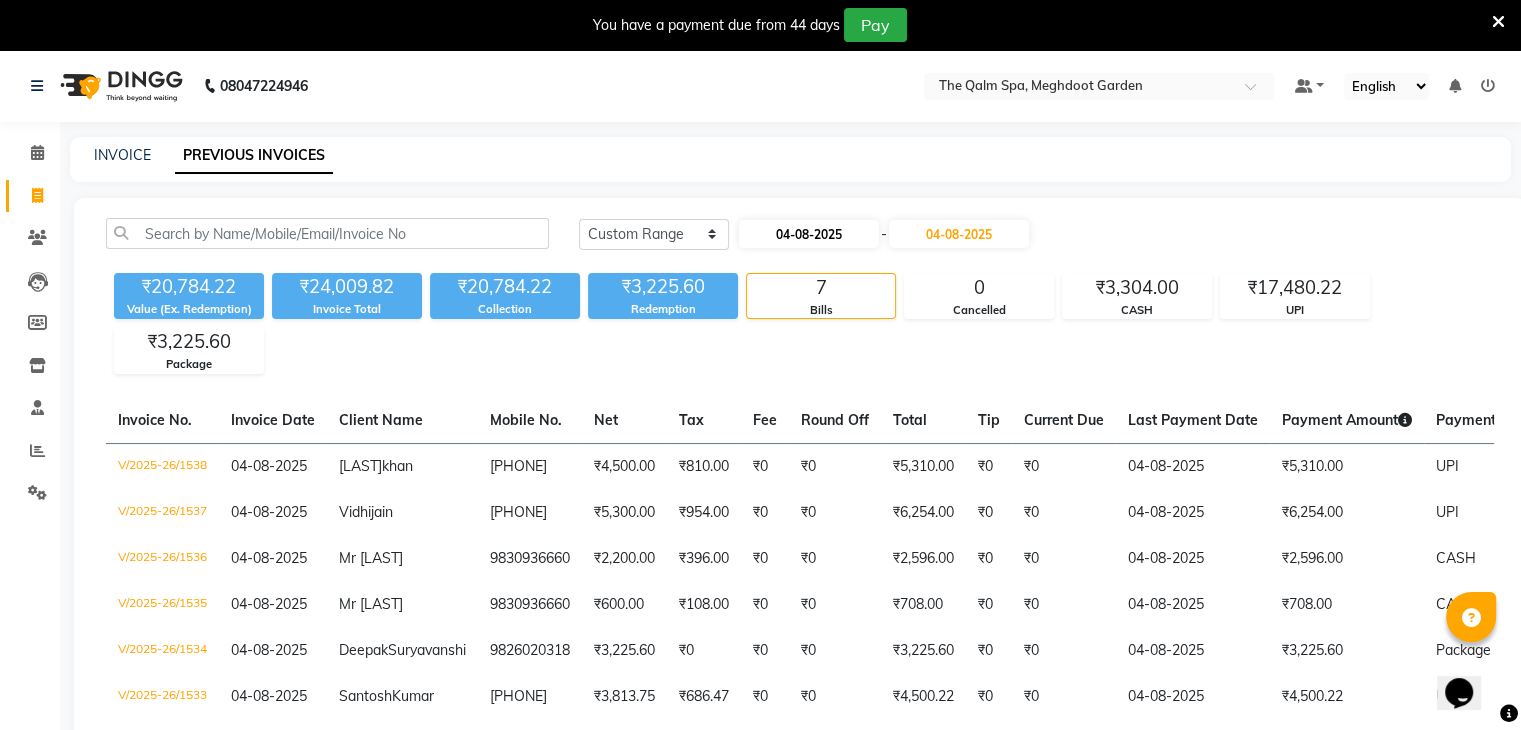 select on "8" 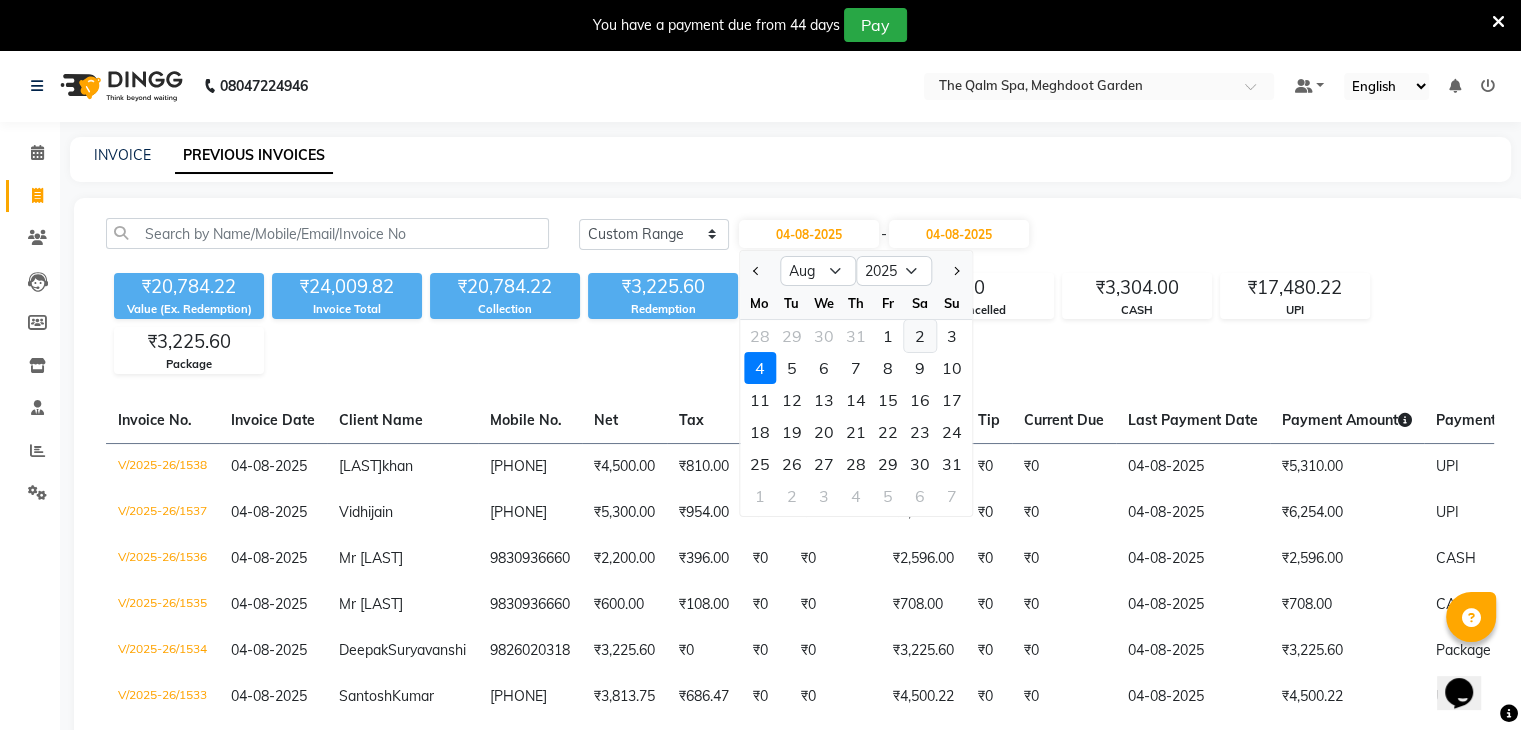 click on "2" 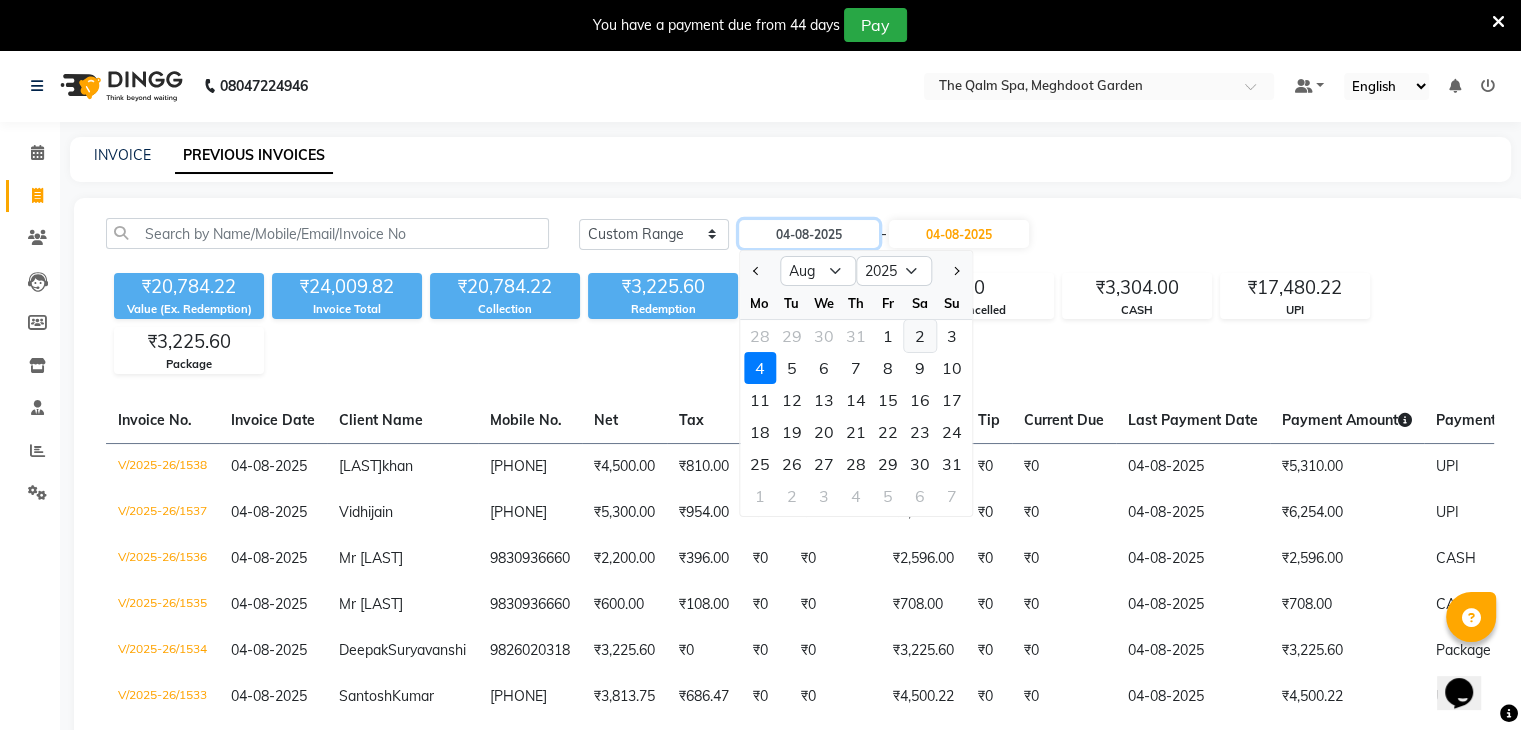 type on "02-08-2025" 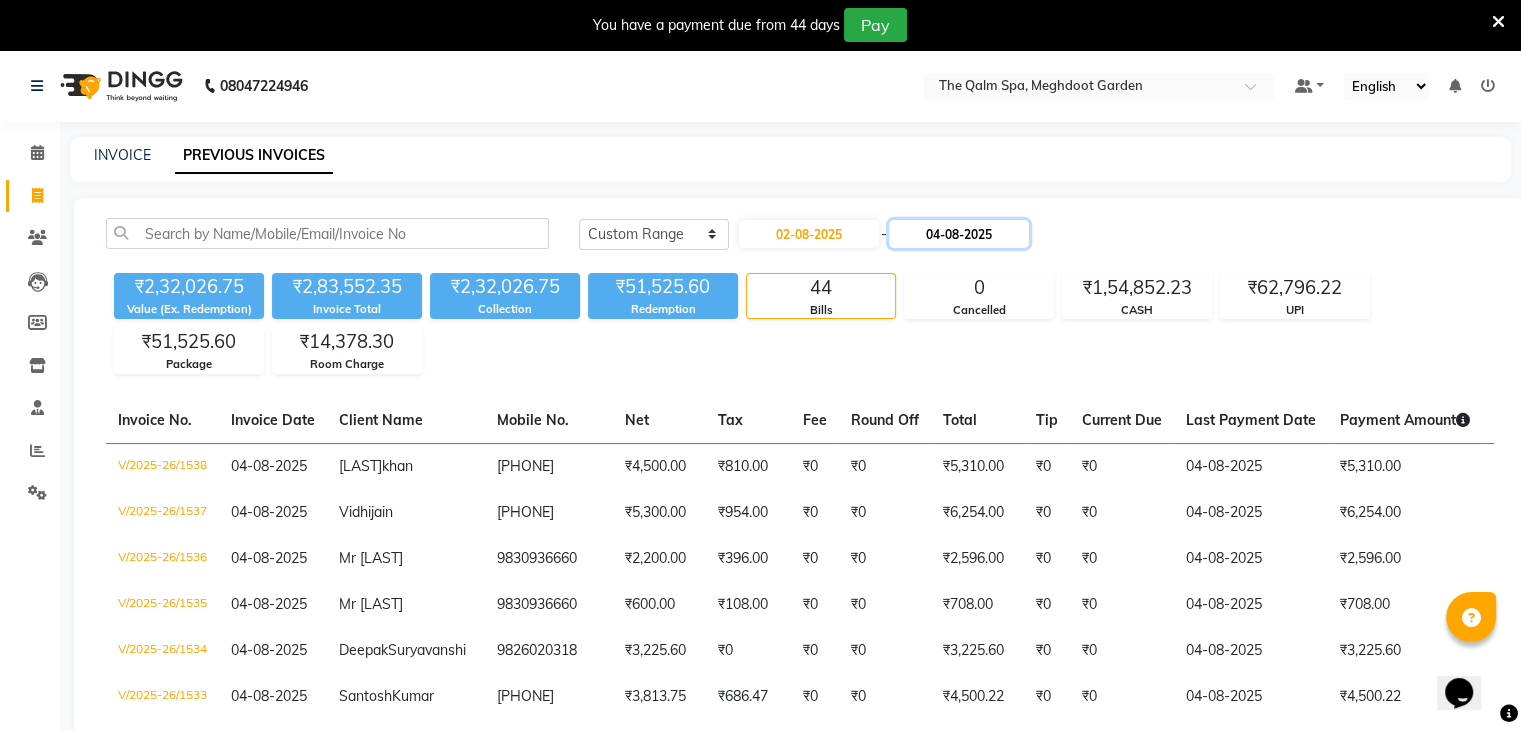 click on "04-08-2025" 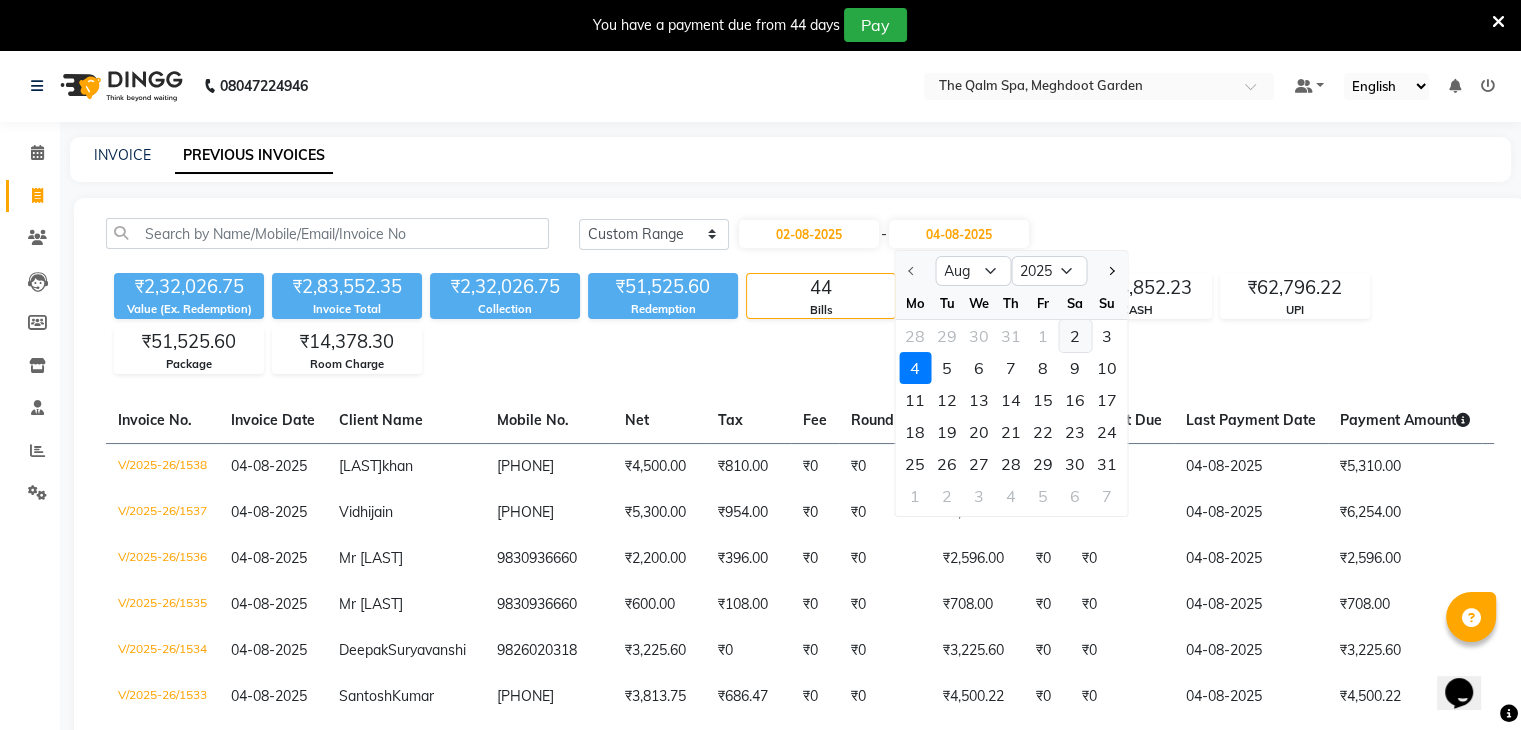 click on "2" 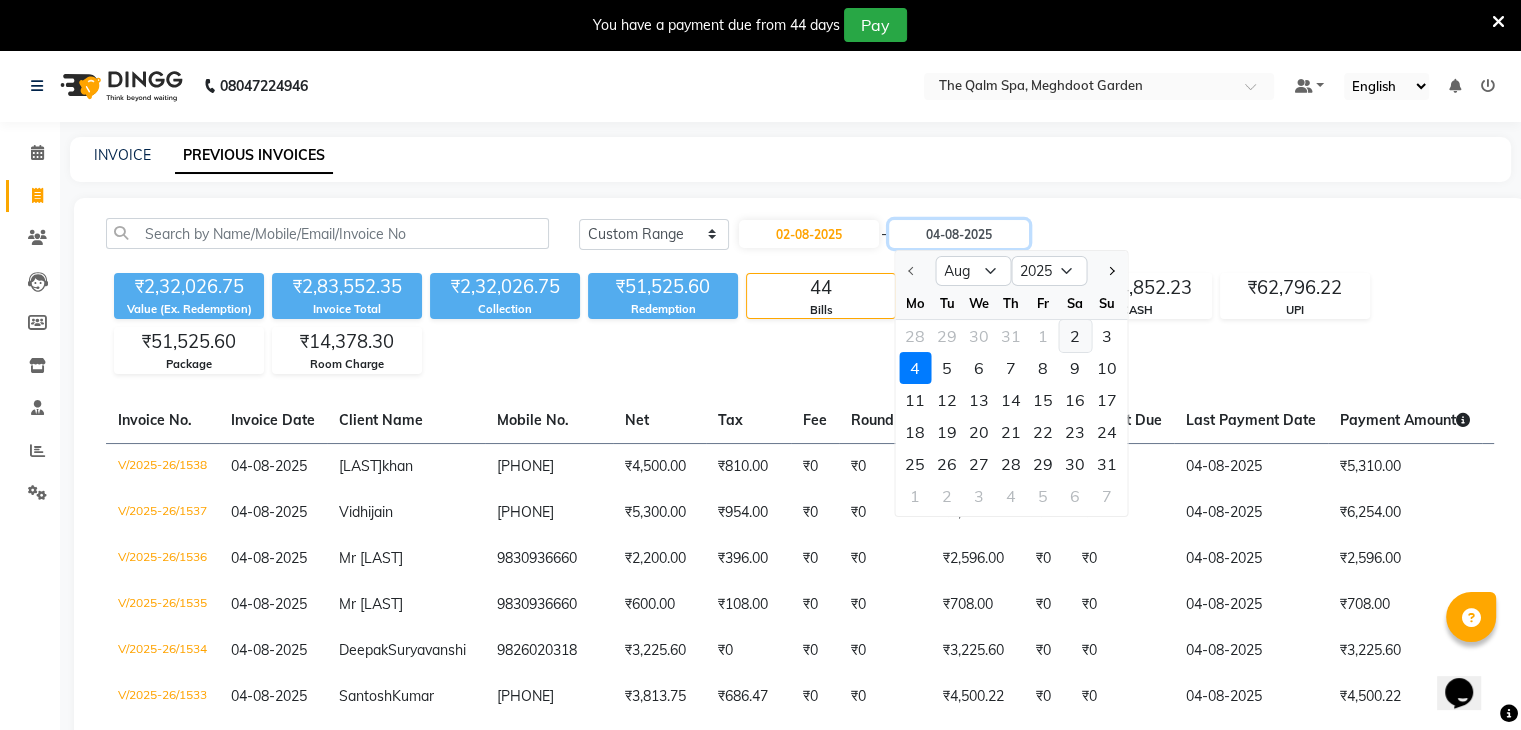 type on "02-08-2025" 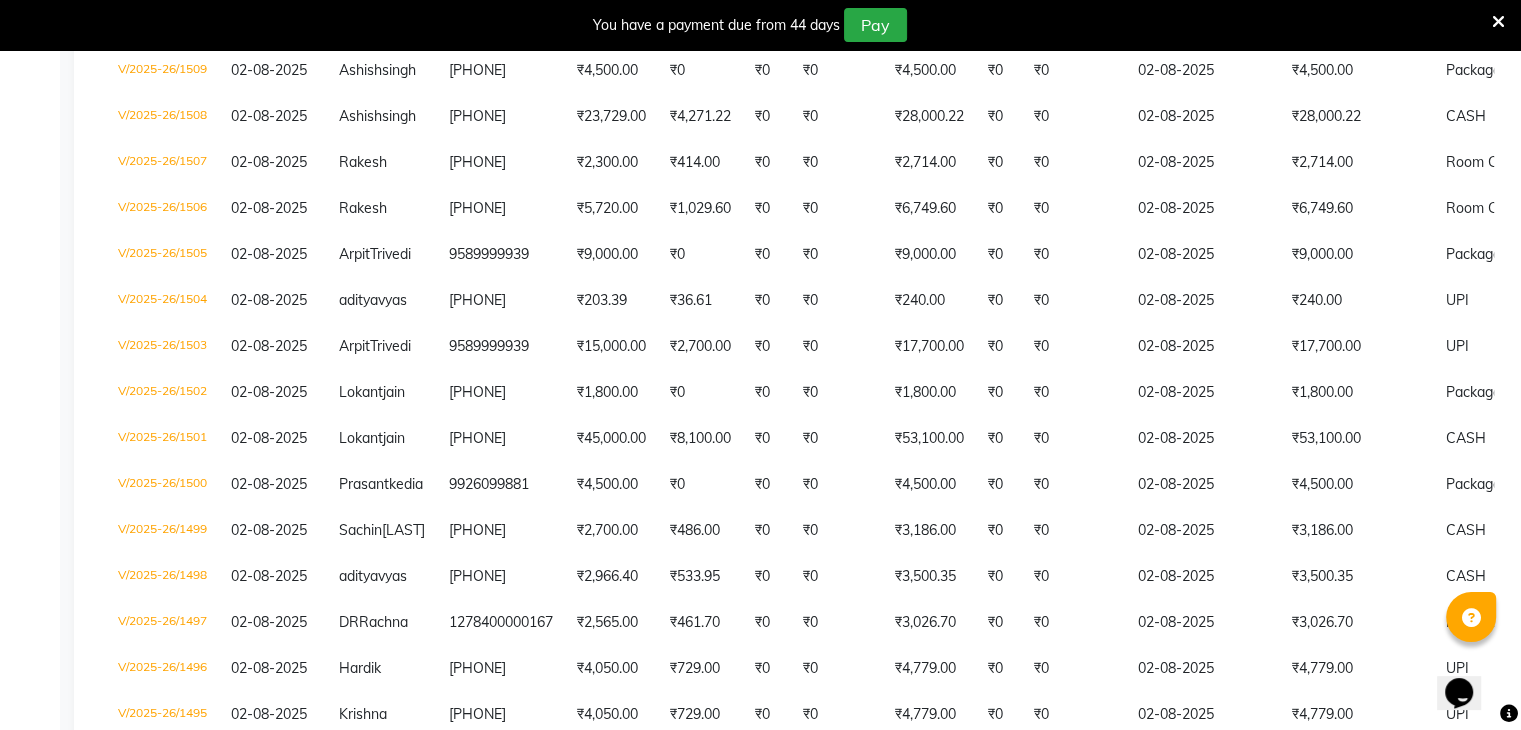 scroll, scrollTop: 600, scrollLeft: 0, axis: vertical 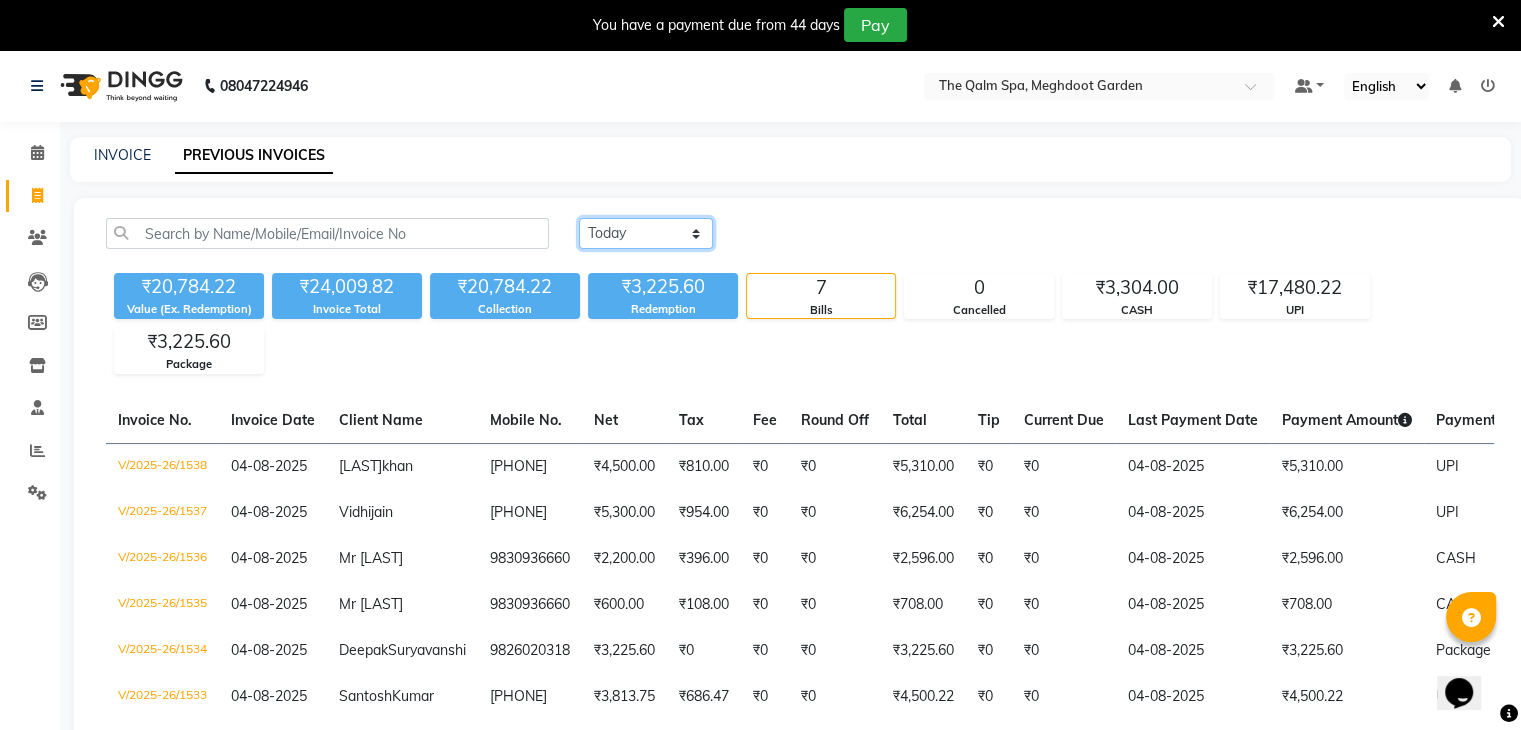 click on "Today Yesterday Custom Range" 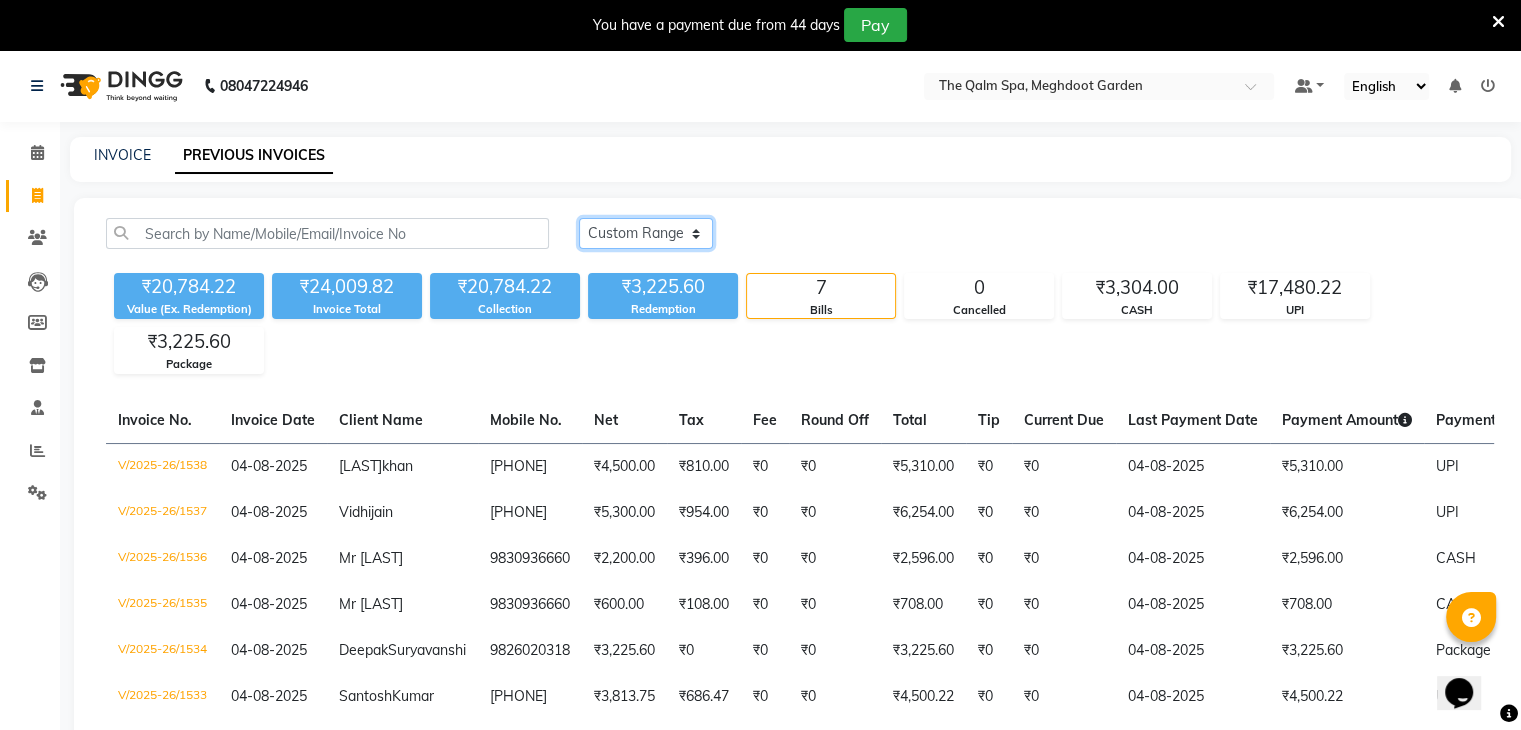 click on "Today Yesterday Custom Range" 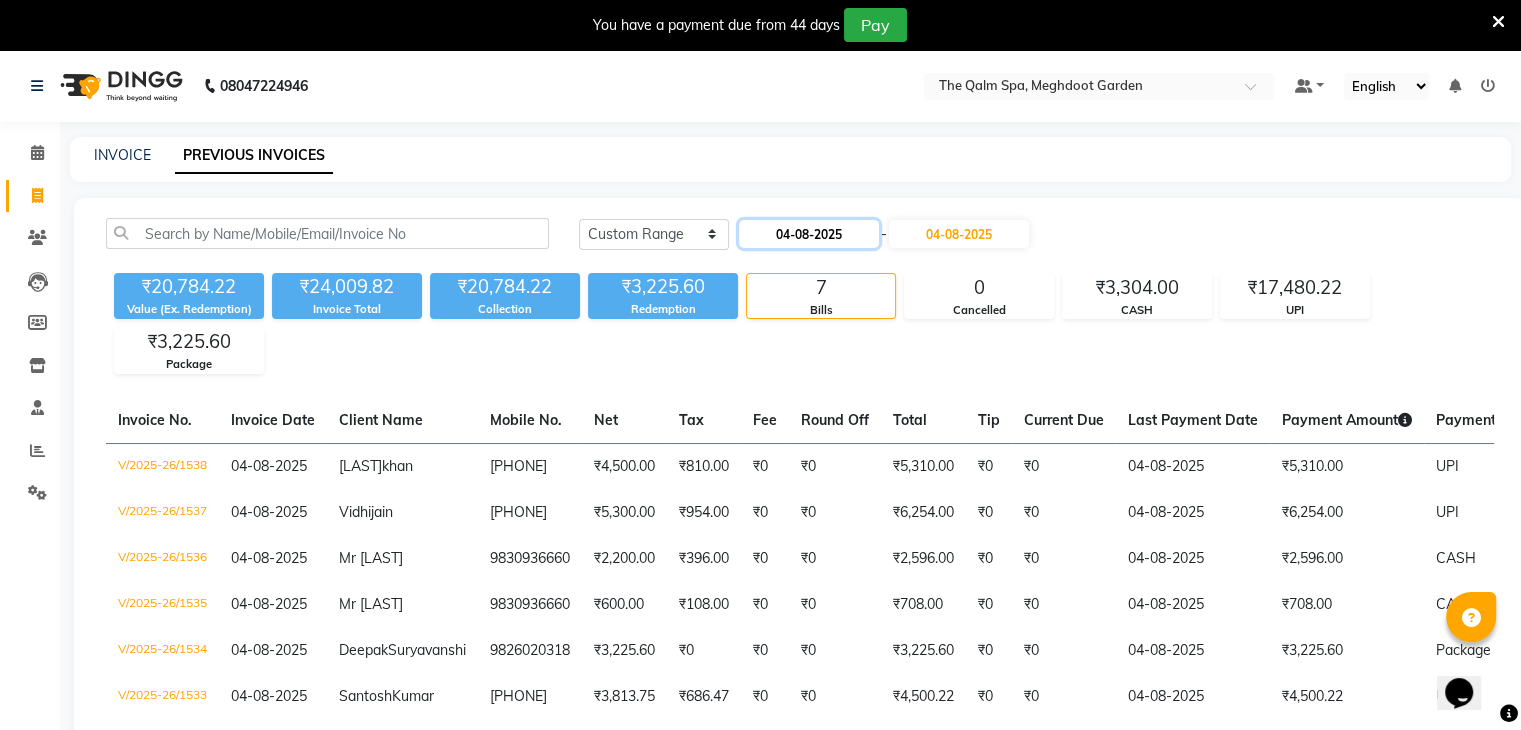 click on "04-08-2025" 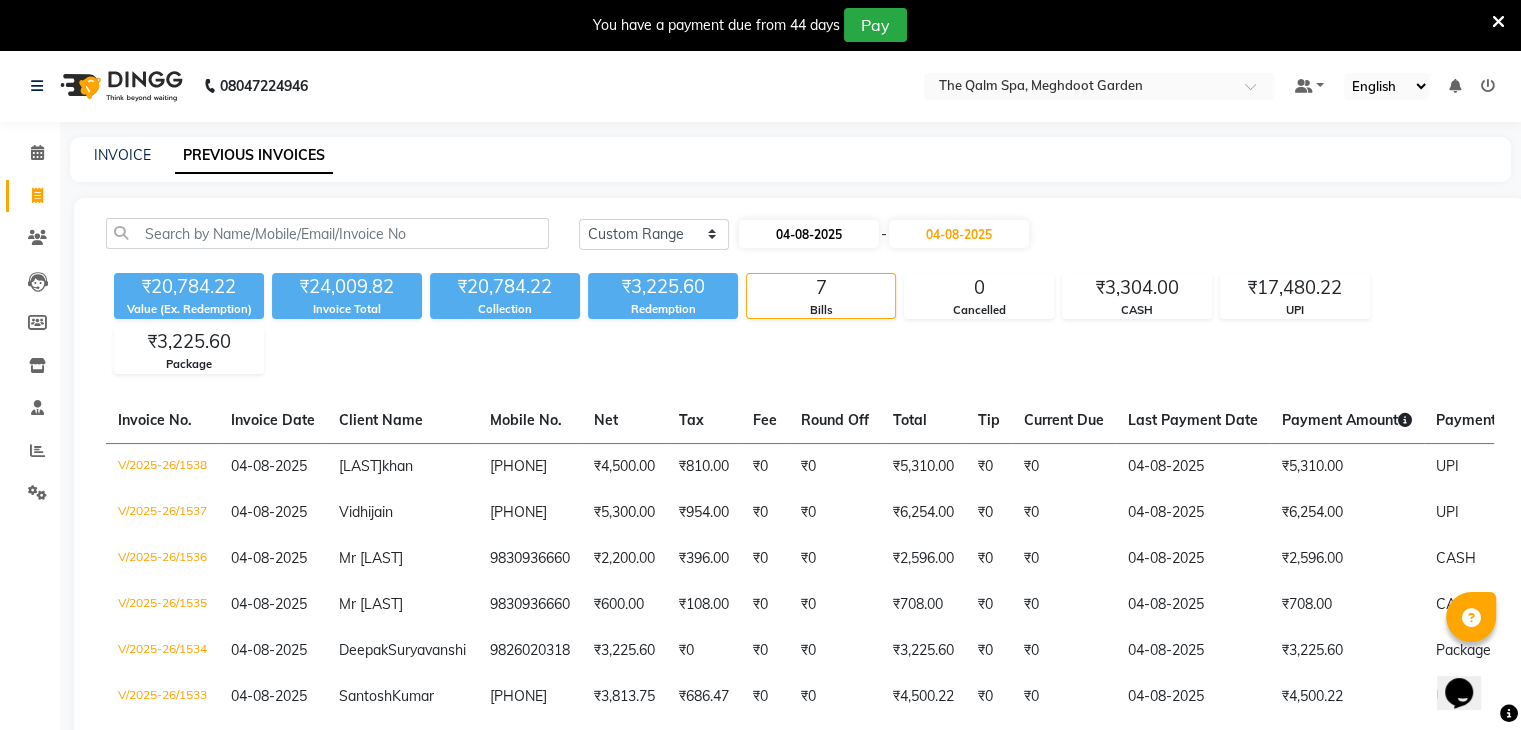 select on "8" 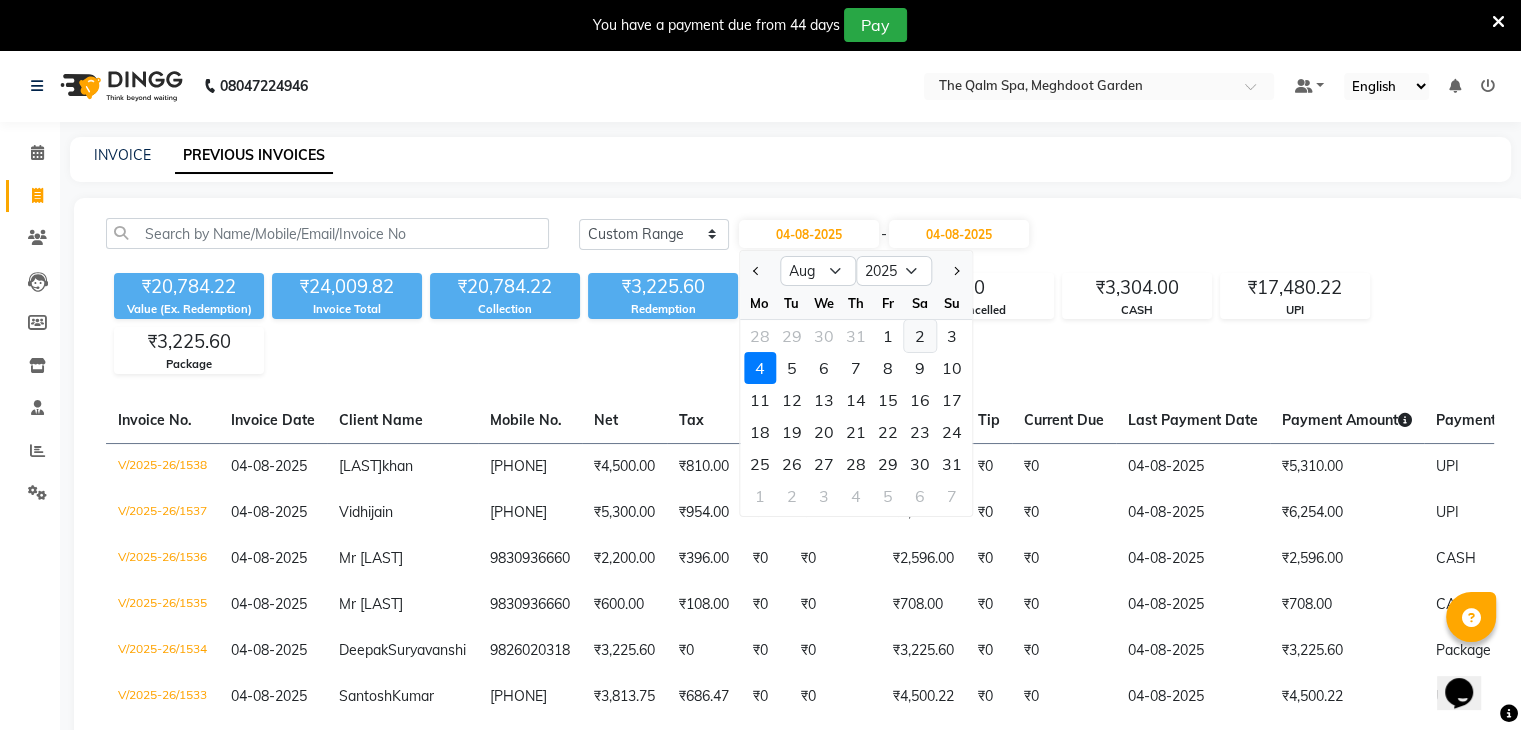 click on "2" 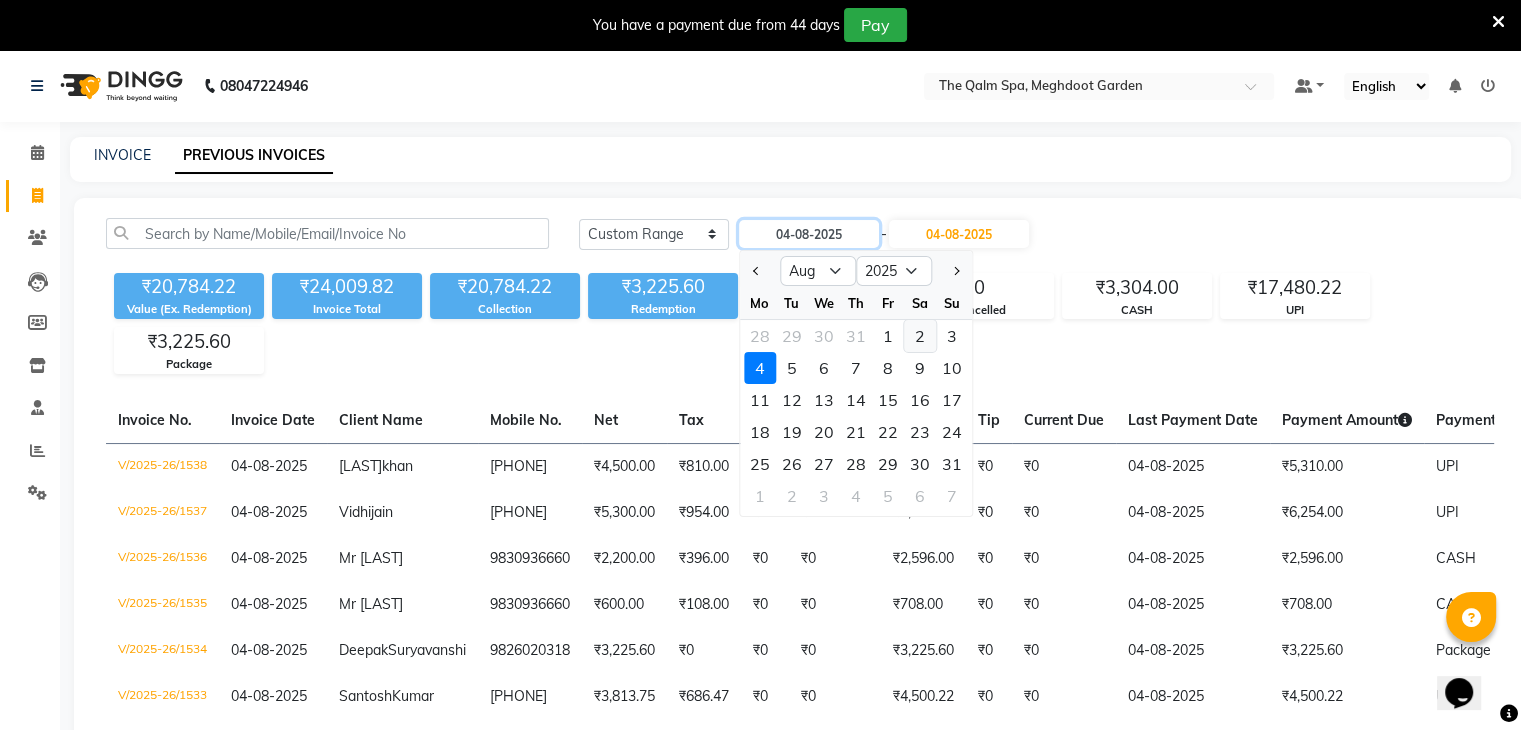 type on "02-08-2025" 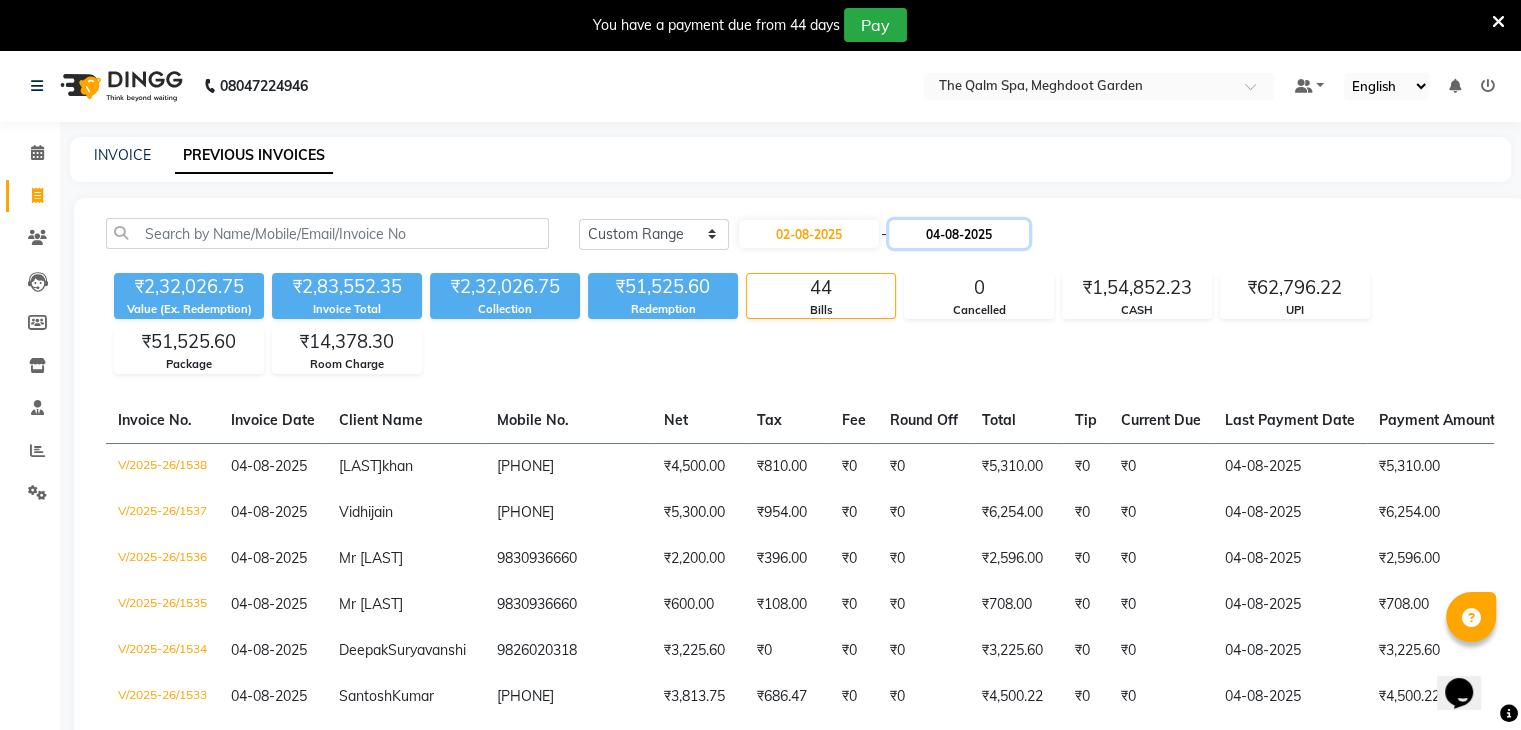 click on "04-08-2025" 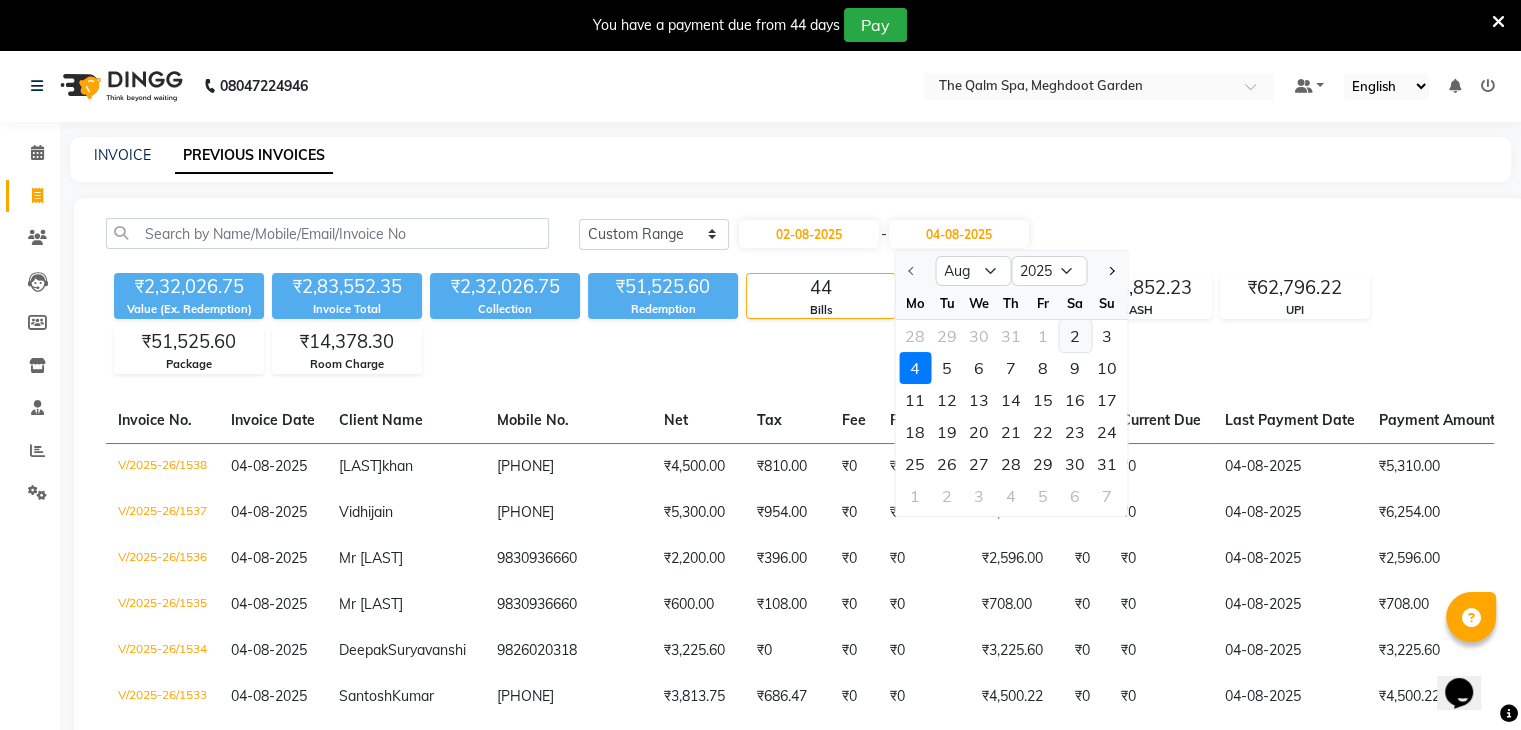 click on "2" 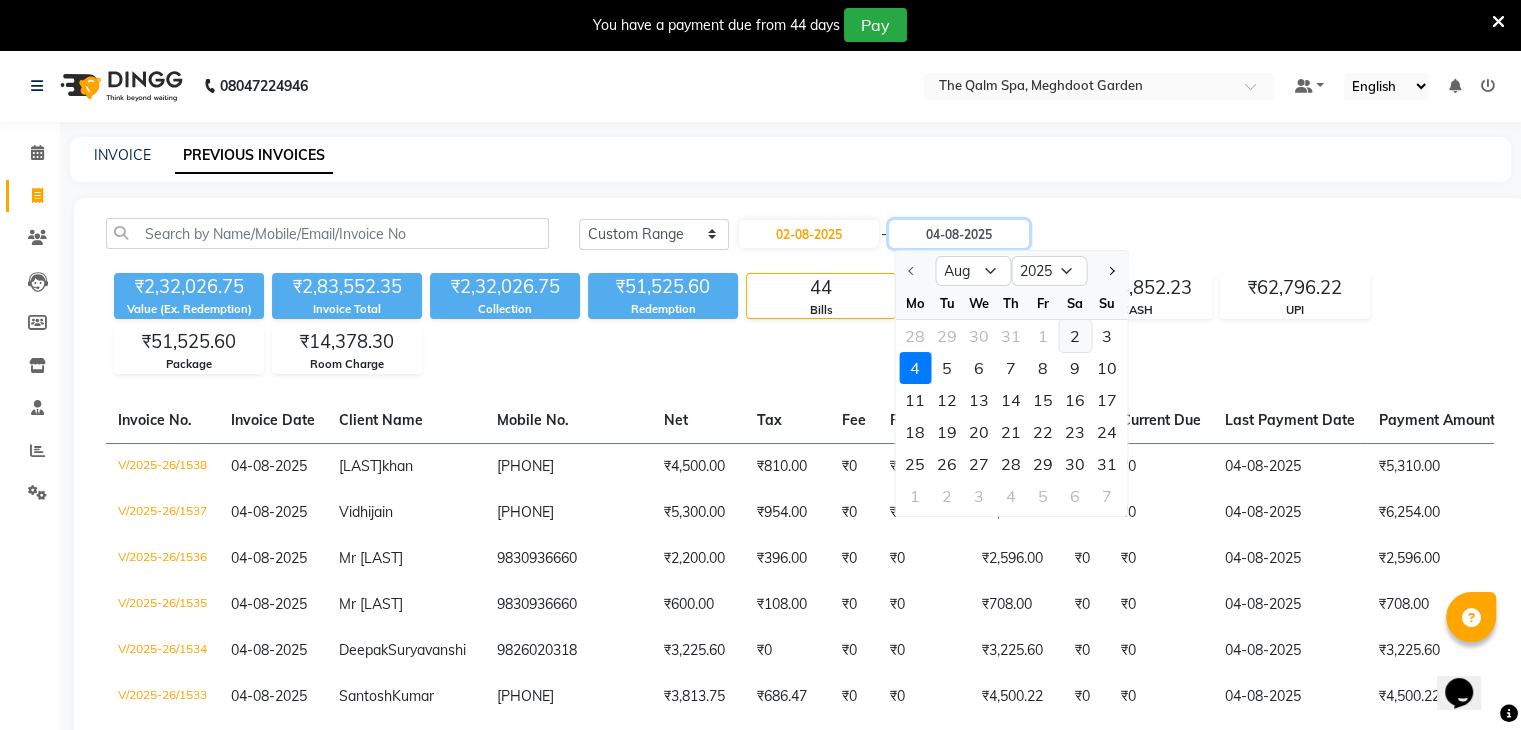 type on "02-08-2025" 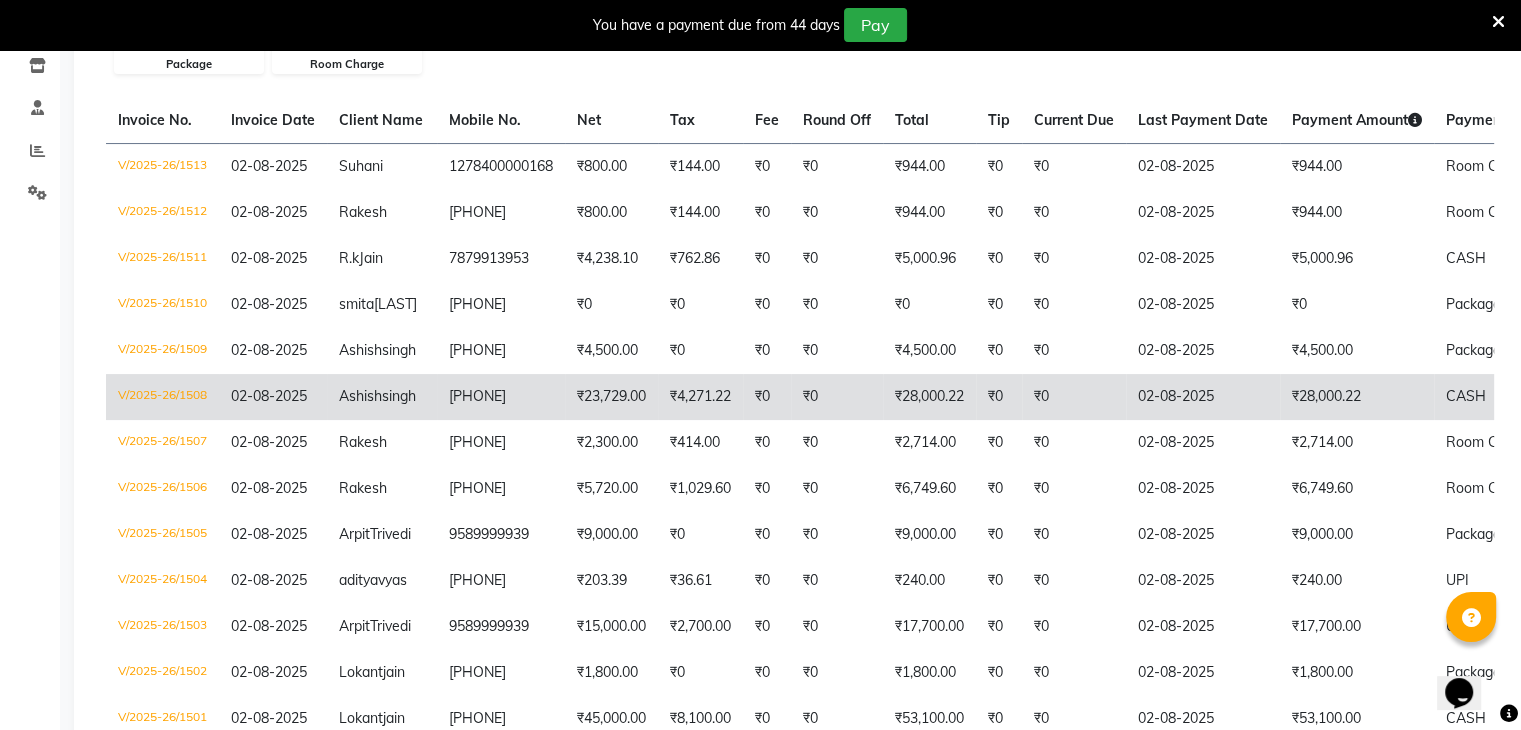 scroll, scrollTop: 500, scrollLeft: 0, axis: vertical 